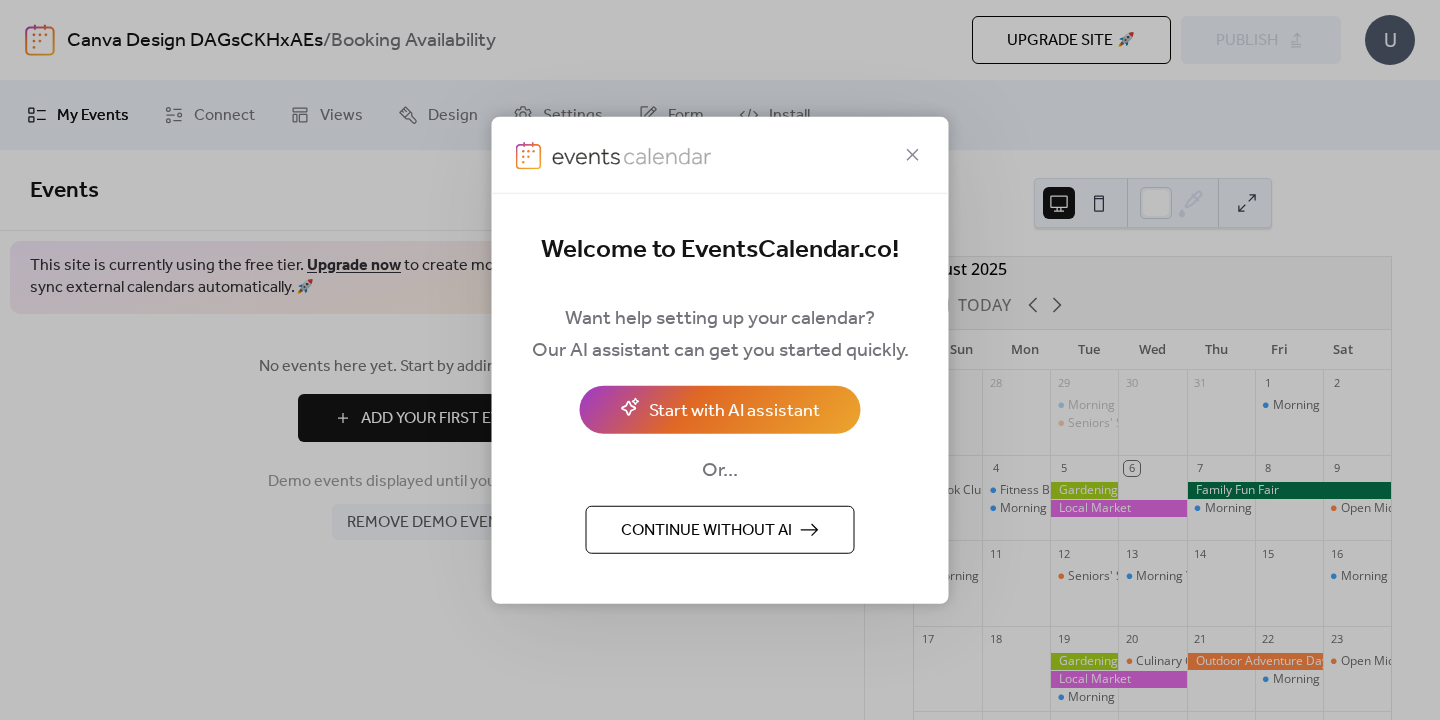 scroll, scrollTop: 0, scrollLeft: 0, axis: both 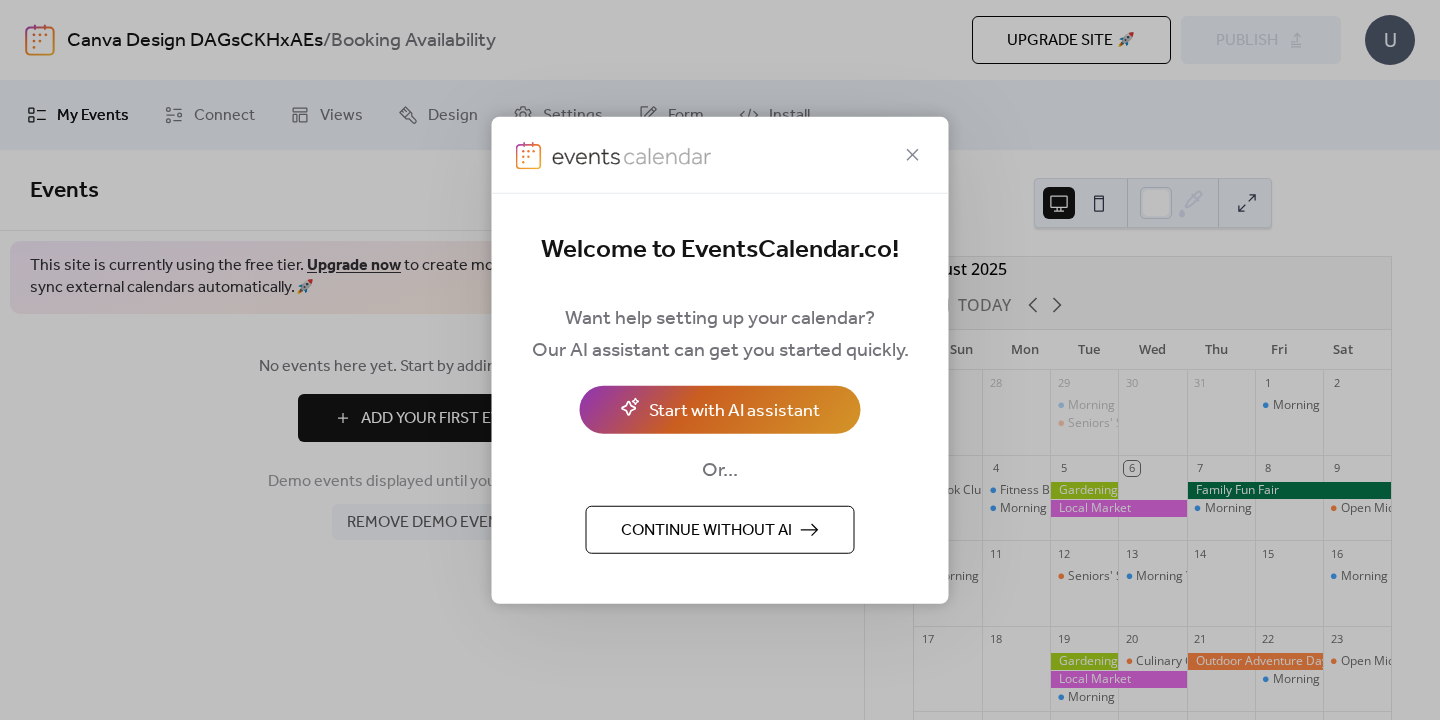 click on "Start with AI assistant" at bounding box center (734, 410) 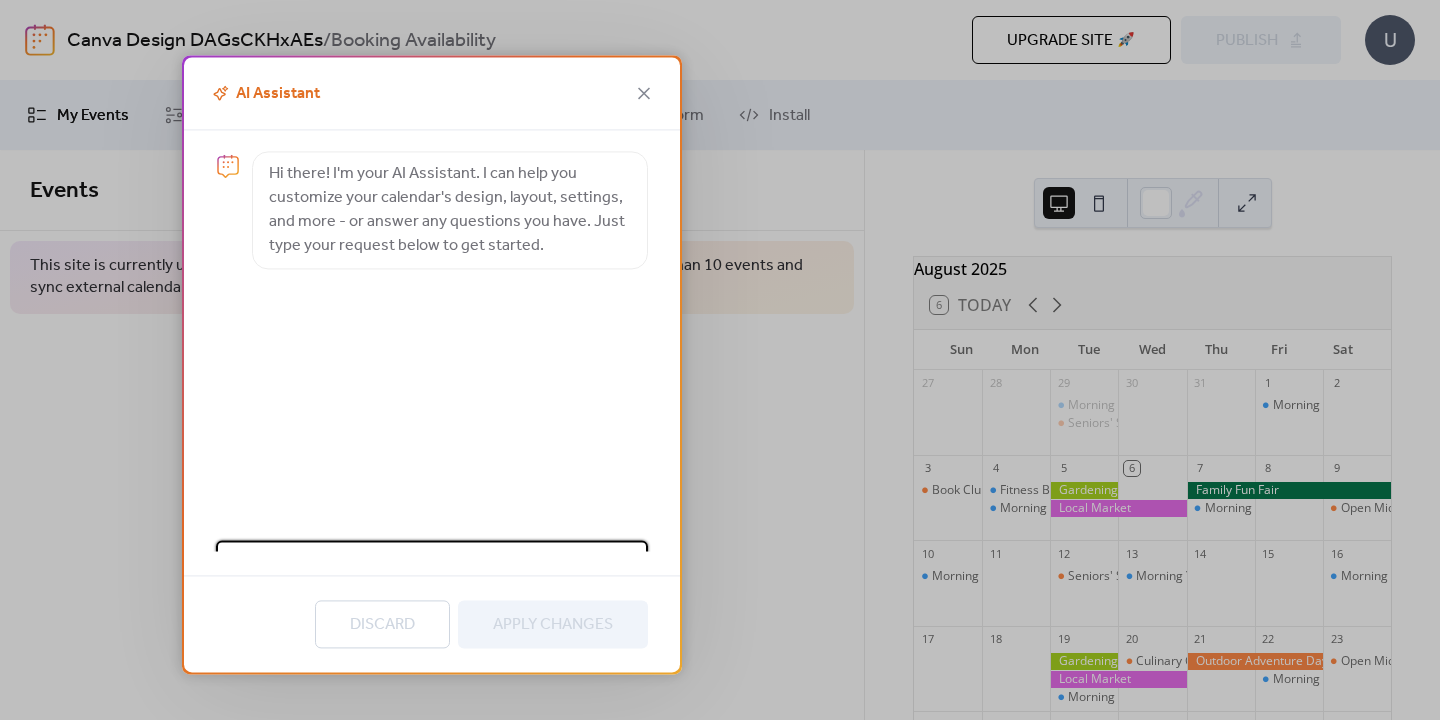 scroll, scrollTop: 21, scrollLeft: 0, axis: vertical 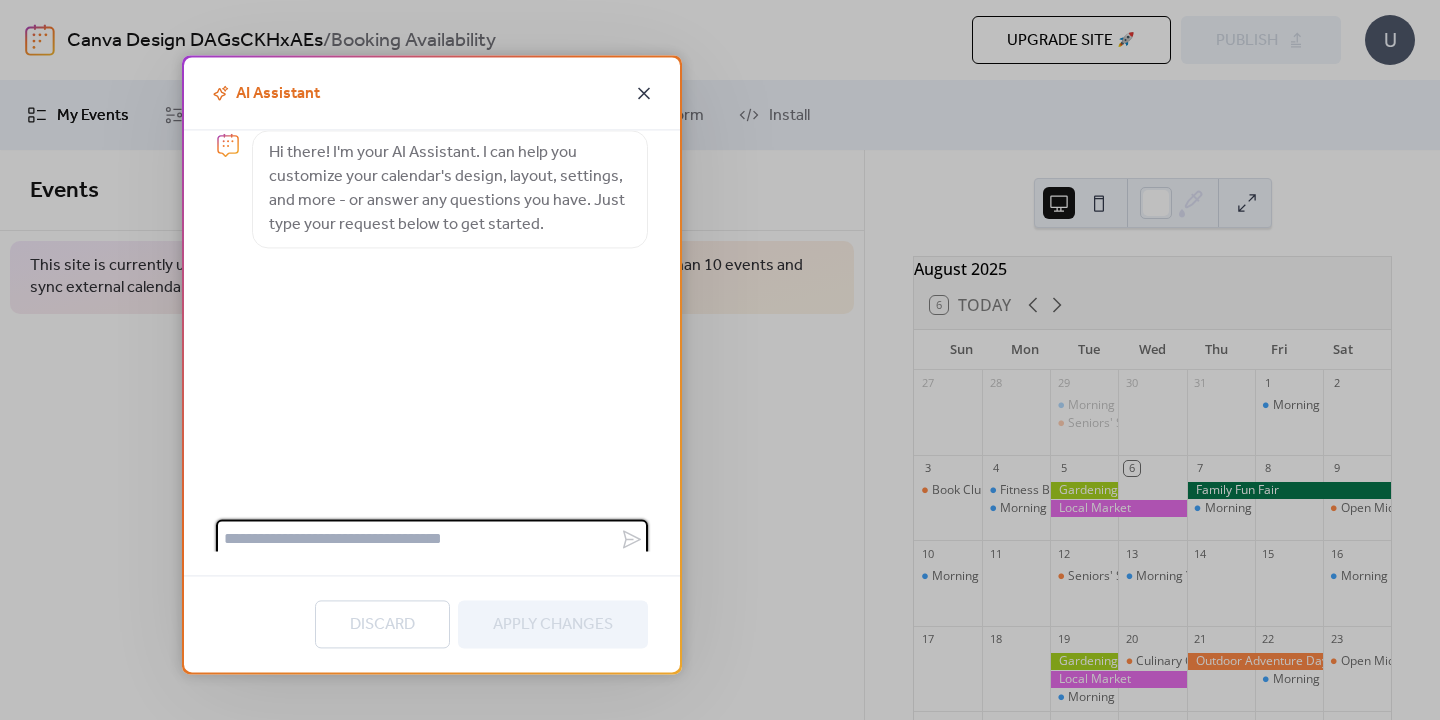 click 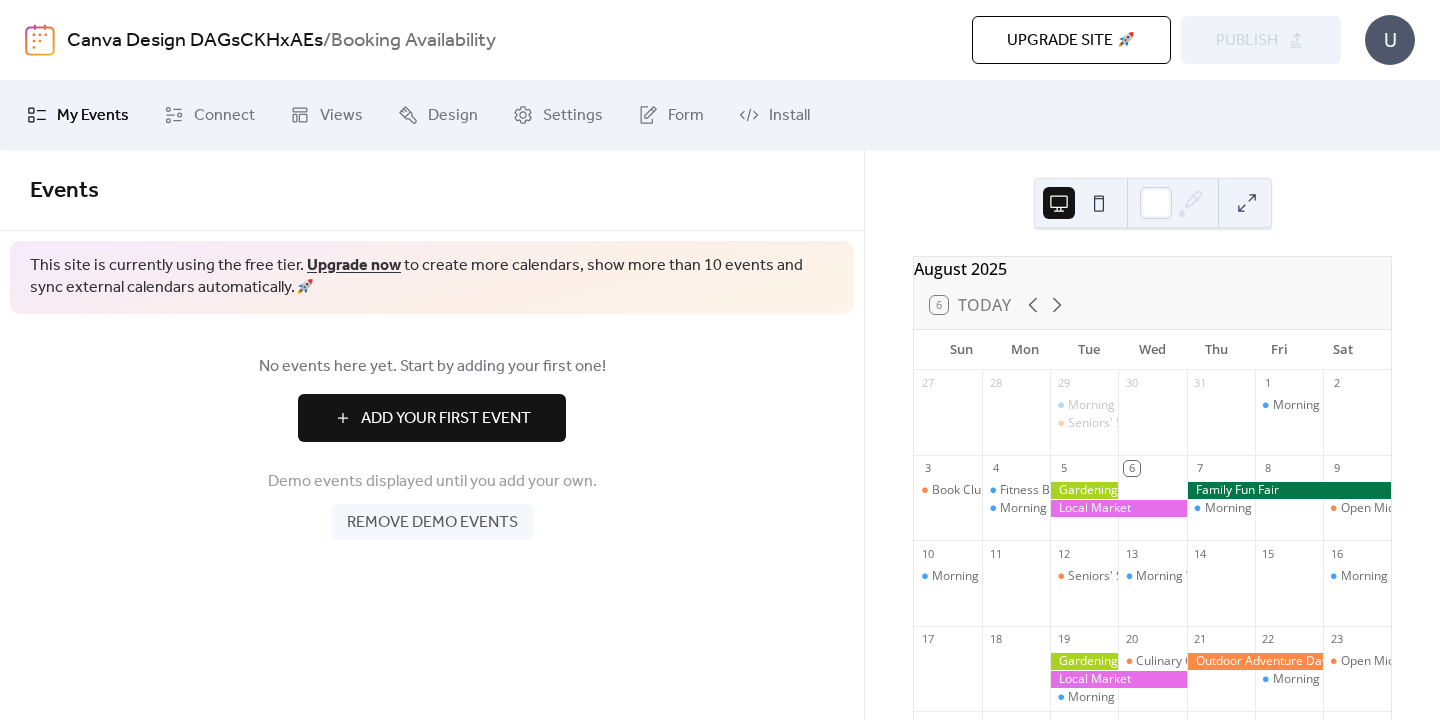 click on "U" at bounding box center (1390, 40) 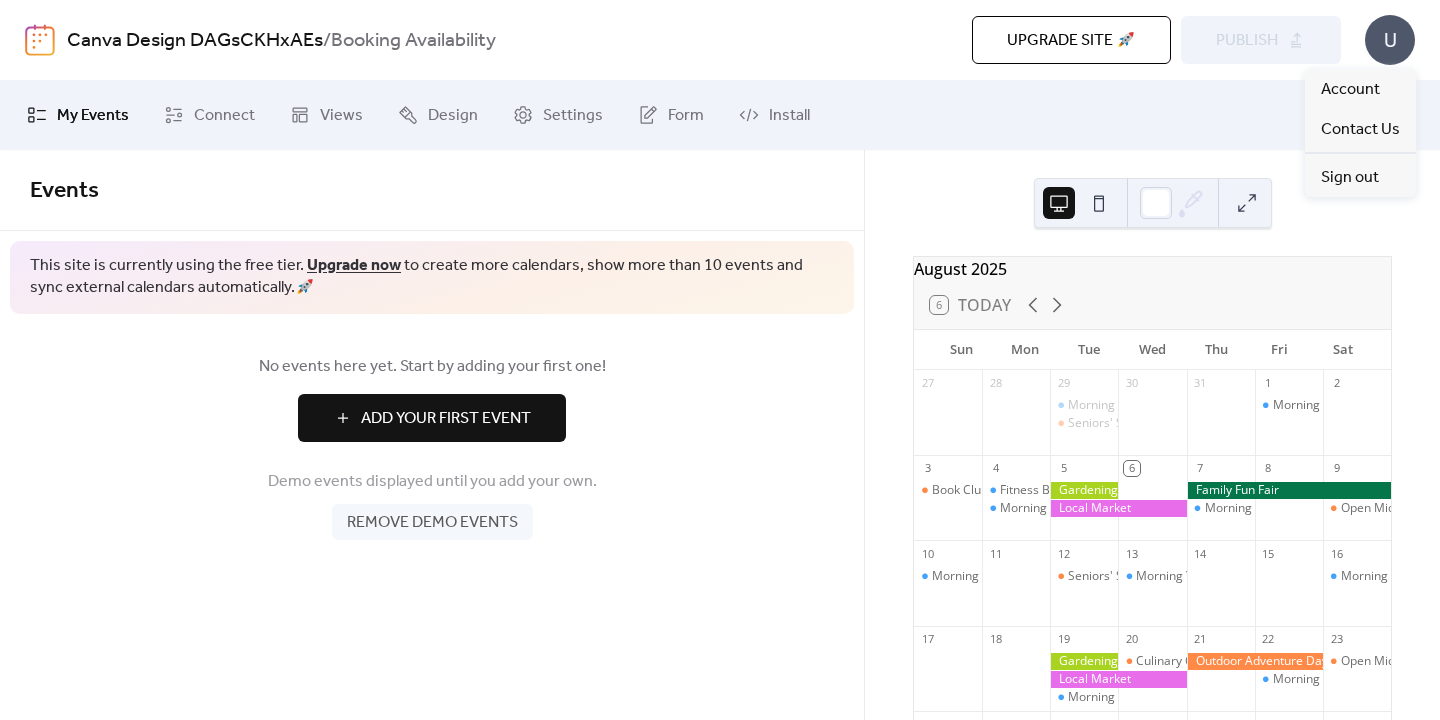 click on "August 2025 6 Today Sun Mon Tue Wed Thu Fri Sat 27 28 29 Morning Yoga Bliss Seniors' Social Tea 30 31 1 Morning Yoga Bliss 2 3 Book Club Gathering 4 Fitness Bootcamp Morning Yoga Bliss 5 6 7 Morning Yoga Bliss 8 9 Open Mic Night 10 Morning Yoga Bliss 11 12 Seniors' Social Tea 13 Morning Yoga Bliss 14 15 16 Morning Yoga Bliss 17 18 19 Morning Yoga Bliss 20 Culinary Cooking Class 21 22 Morning Yoga Bliss 23 Open Mic Night 24 25 Morning Yoga Bliss 26 Seniors' Social Tea 27 28 Morning Yoga Bliss 29 30 31 Morning Yoga Bliss 1 Fitness Bootcamp 2 3 Morning Yoga Bliss 4 5 6 Morning Yoga Bliss Open Mic Night Powered by EventsCalendar.co" at bounding box center (1152, 435) 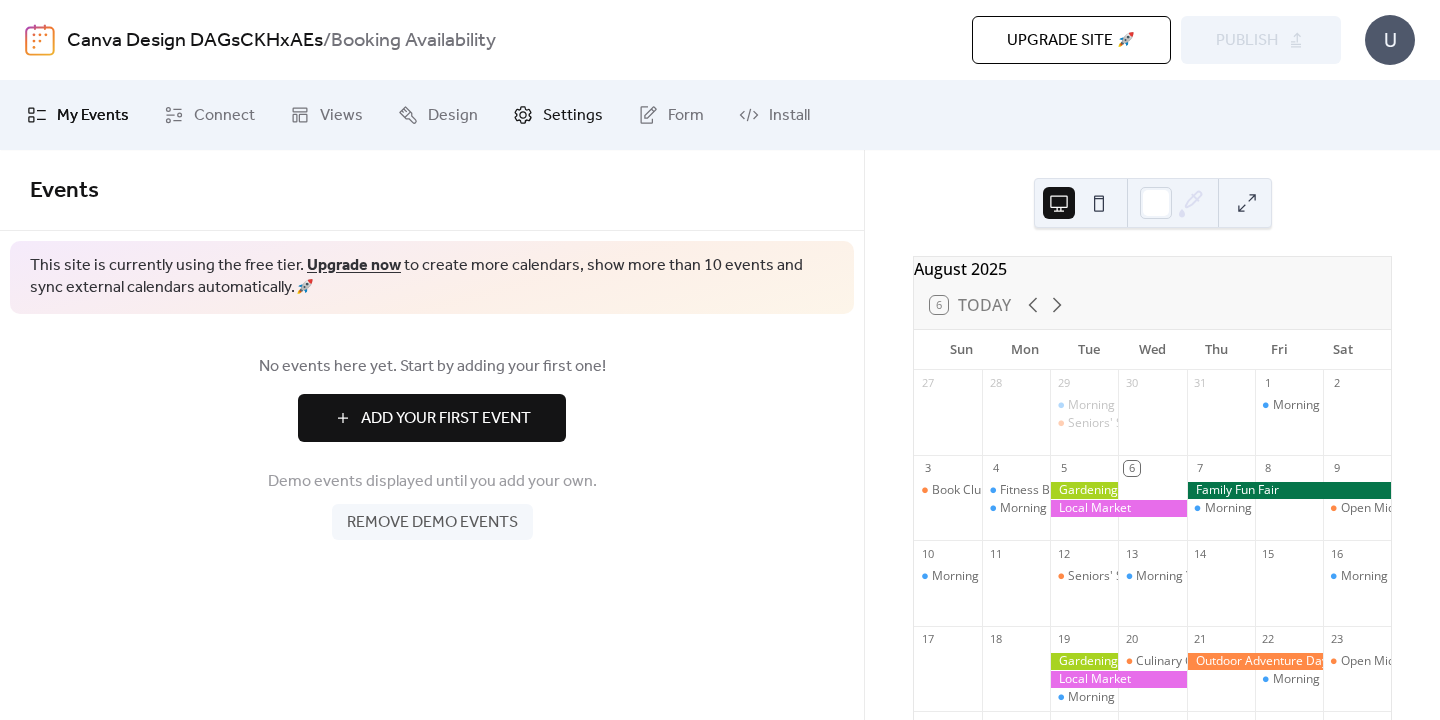 click on "Settings" at bounding box center (573, 116) 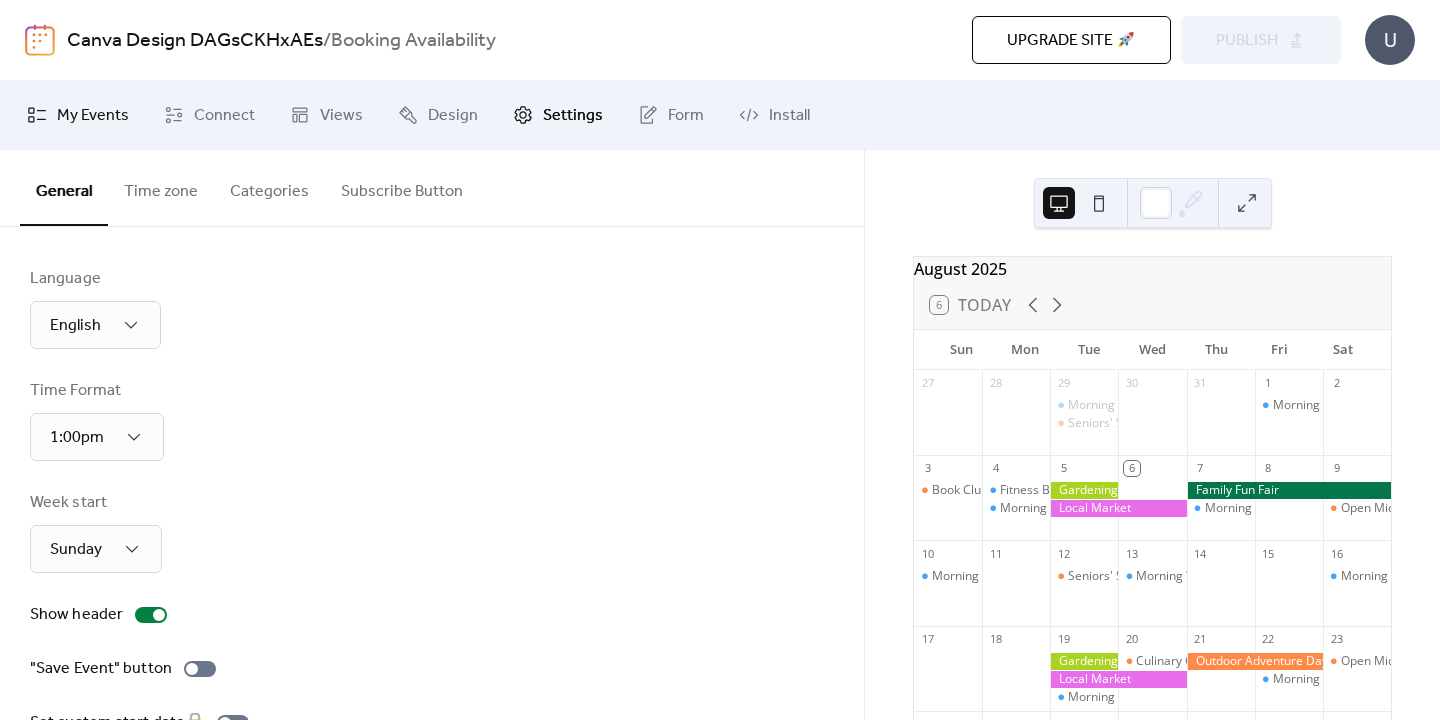 click on "My Events" at bounding box center [93, 116] 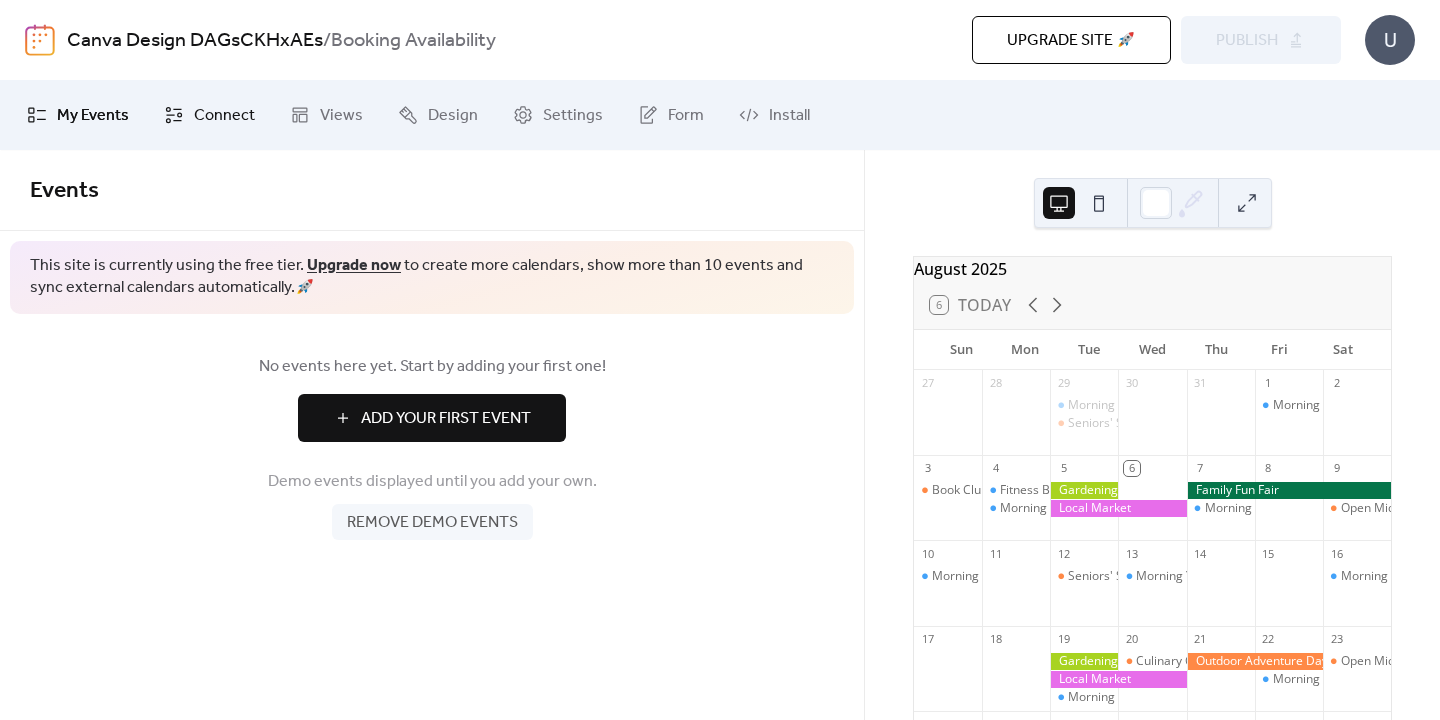 click on "Connect" at bounding box center [224, 116] 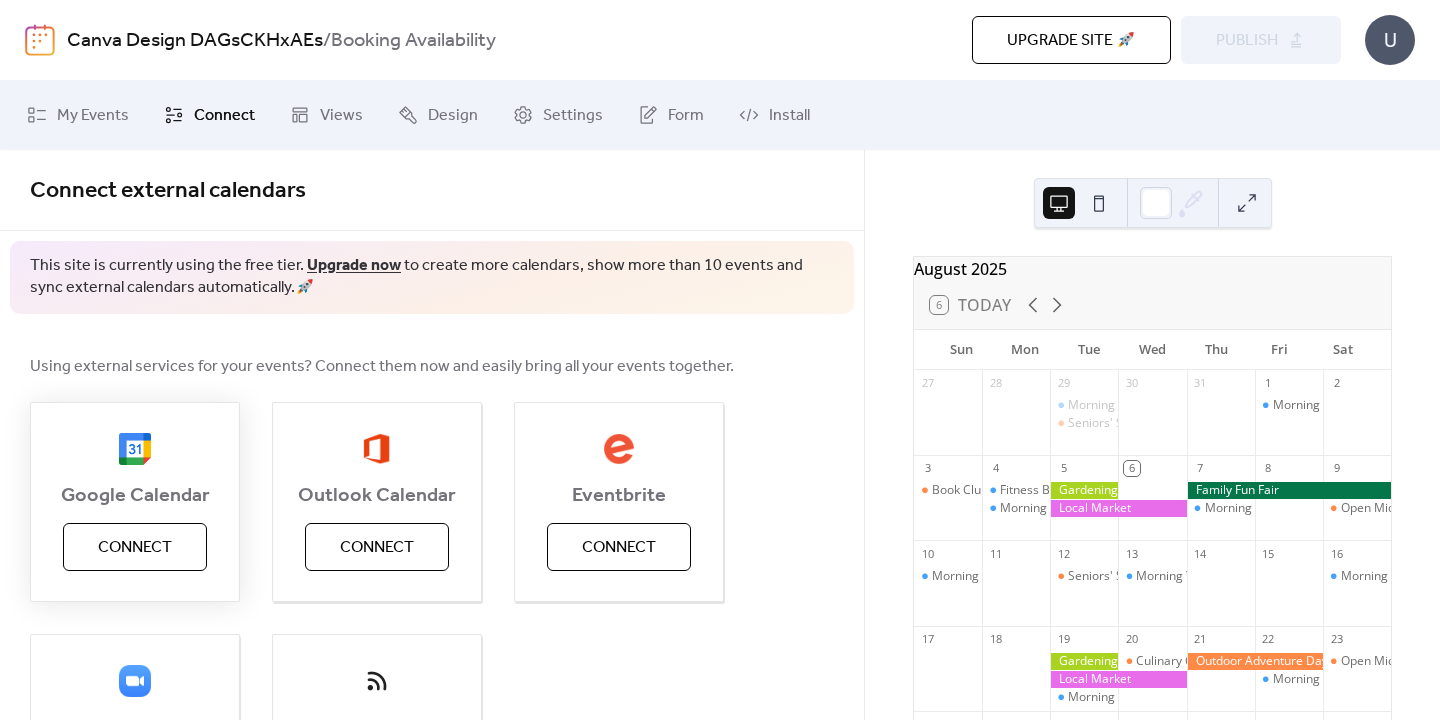 click on "Connect" at bounding box center [135, 548] 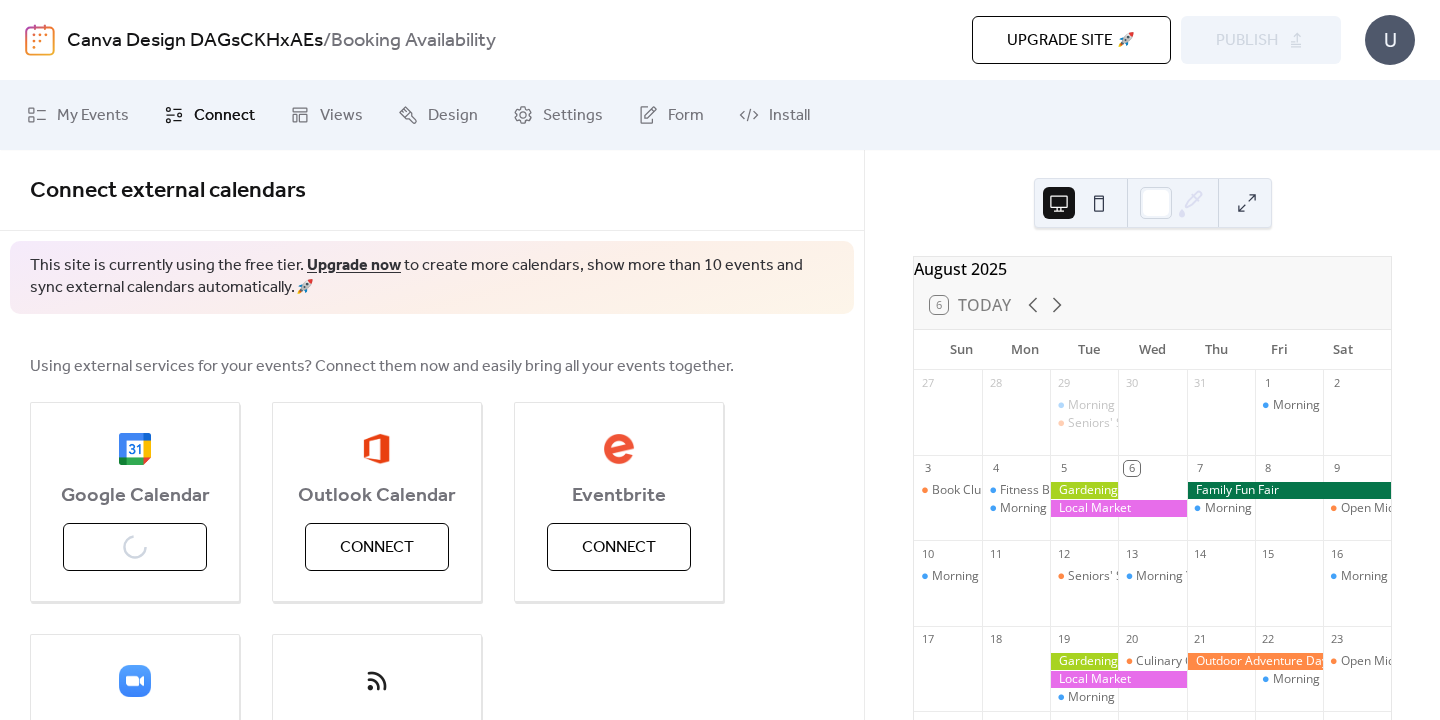 scroll, scrollTop: 0, scrollLeft: 0, axis: both 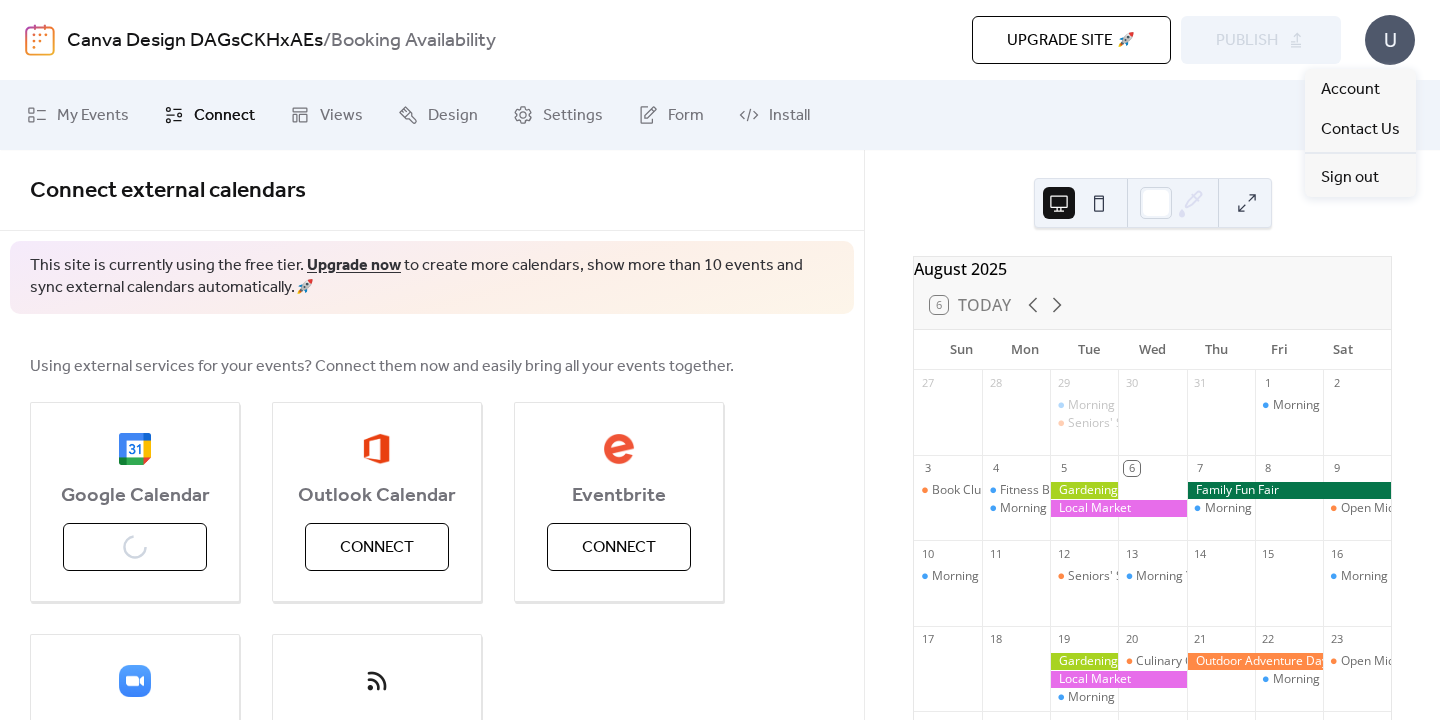 click on "Google Calendar Connect Outlook Calendar Connect Eventbrite Connect Zoom Connect iCalendar Connect" at bounding box center [432, 618] 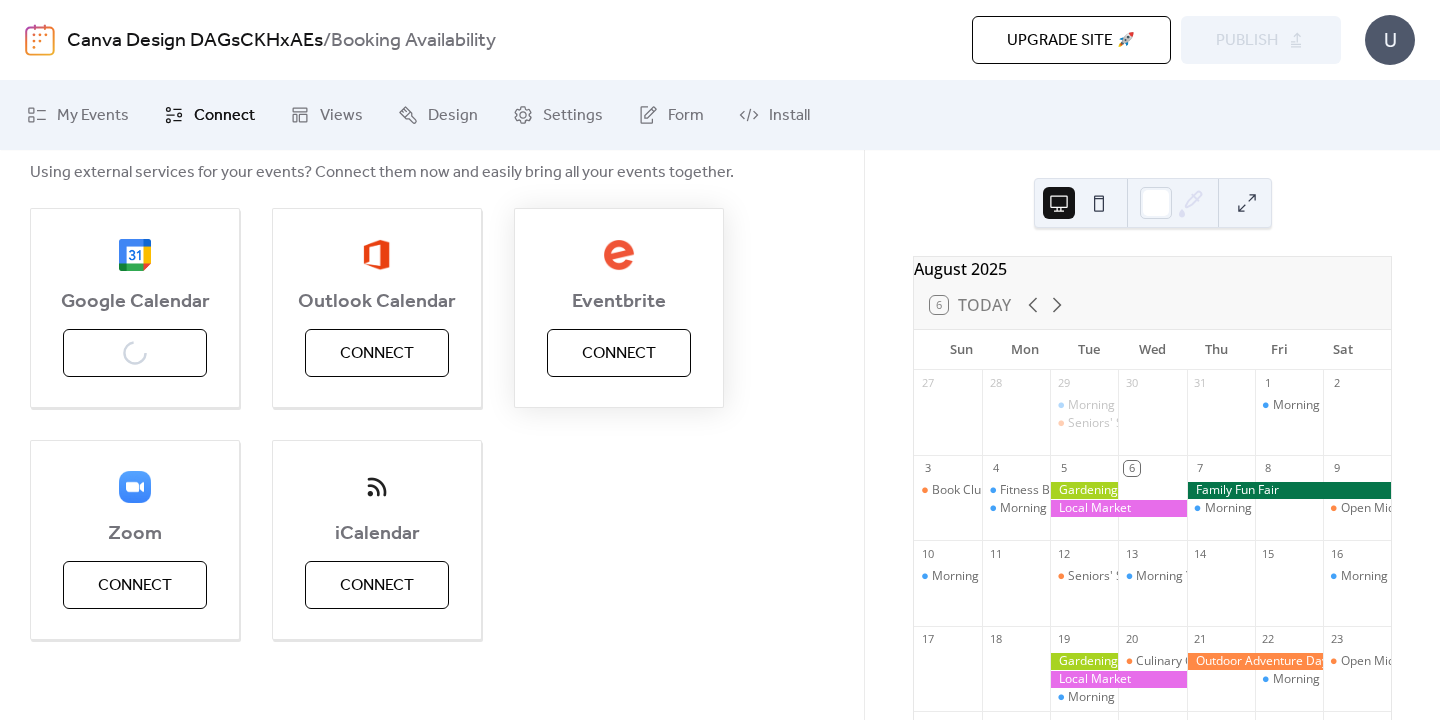 scroll, scrollTop: 193, scrollLeft: 0, axis: vertical 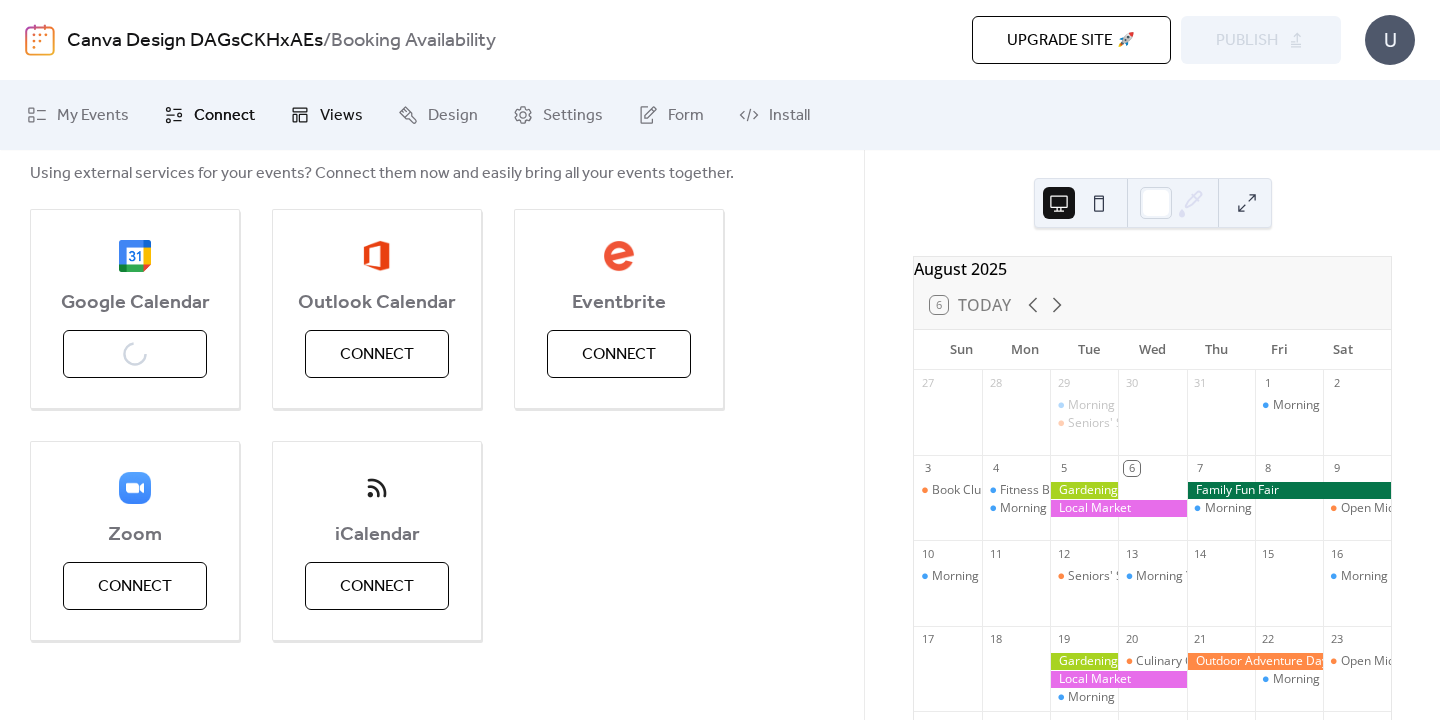 click on "Views" at bounding box center (341, 116) 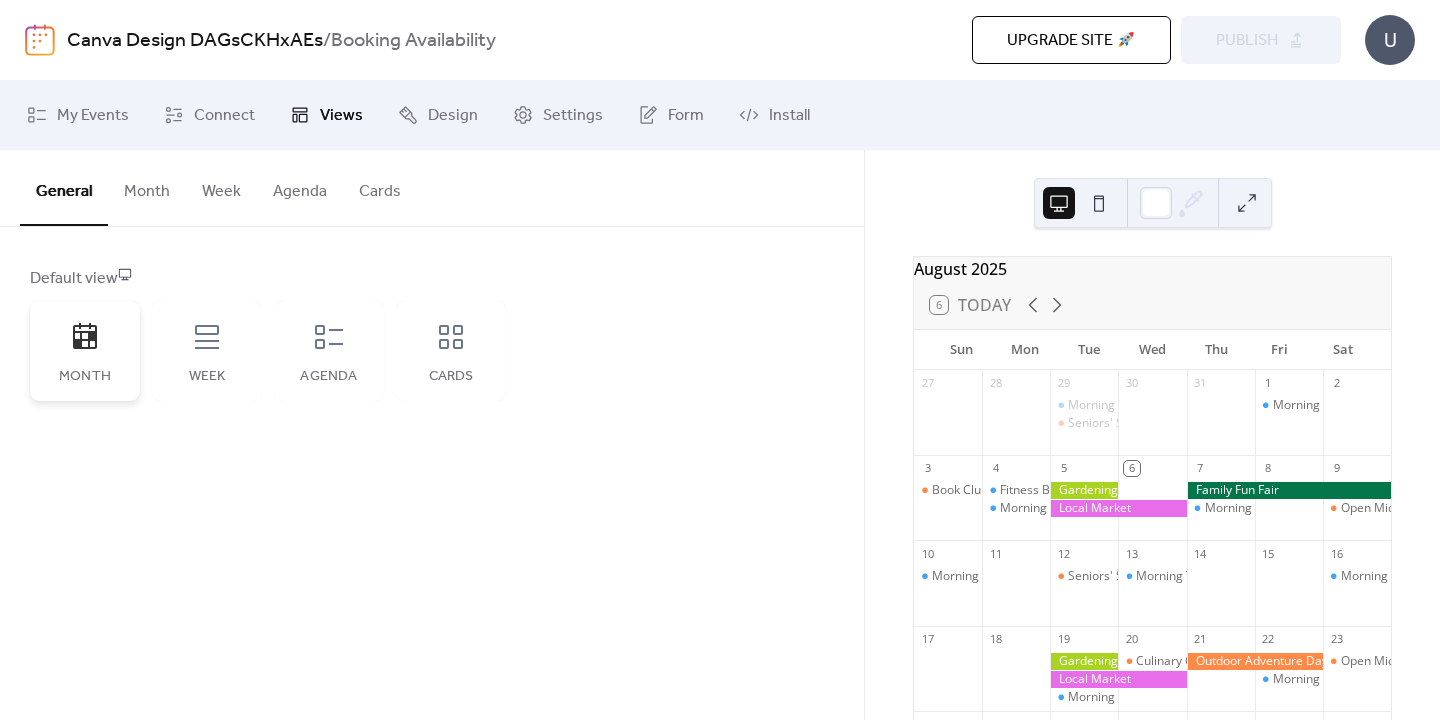 click on "Month" at bounding box center [85, 351] 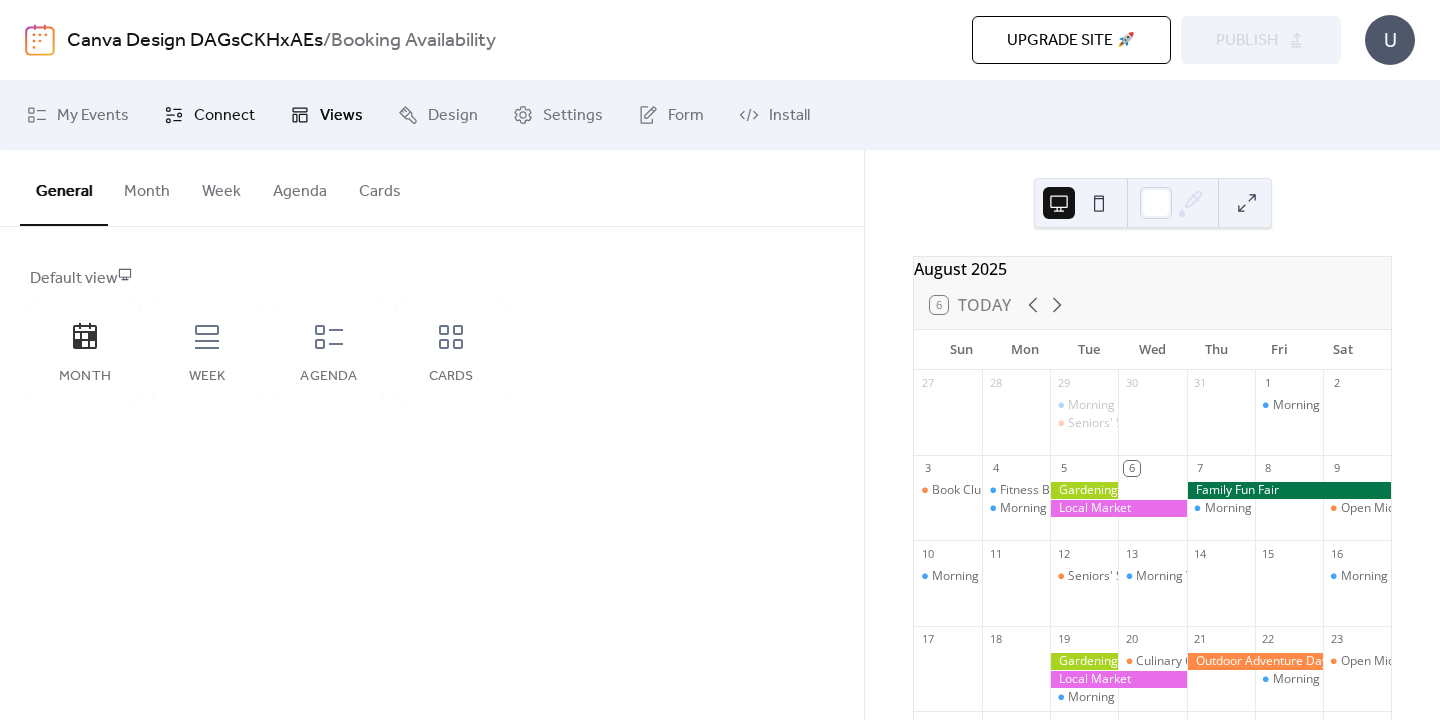 click on "Connect" at bounding box center [224, 116] 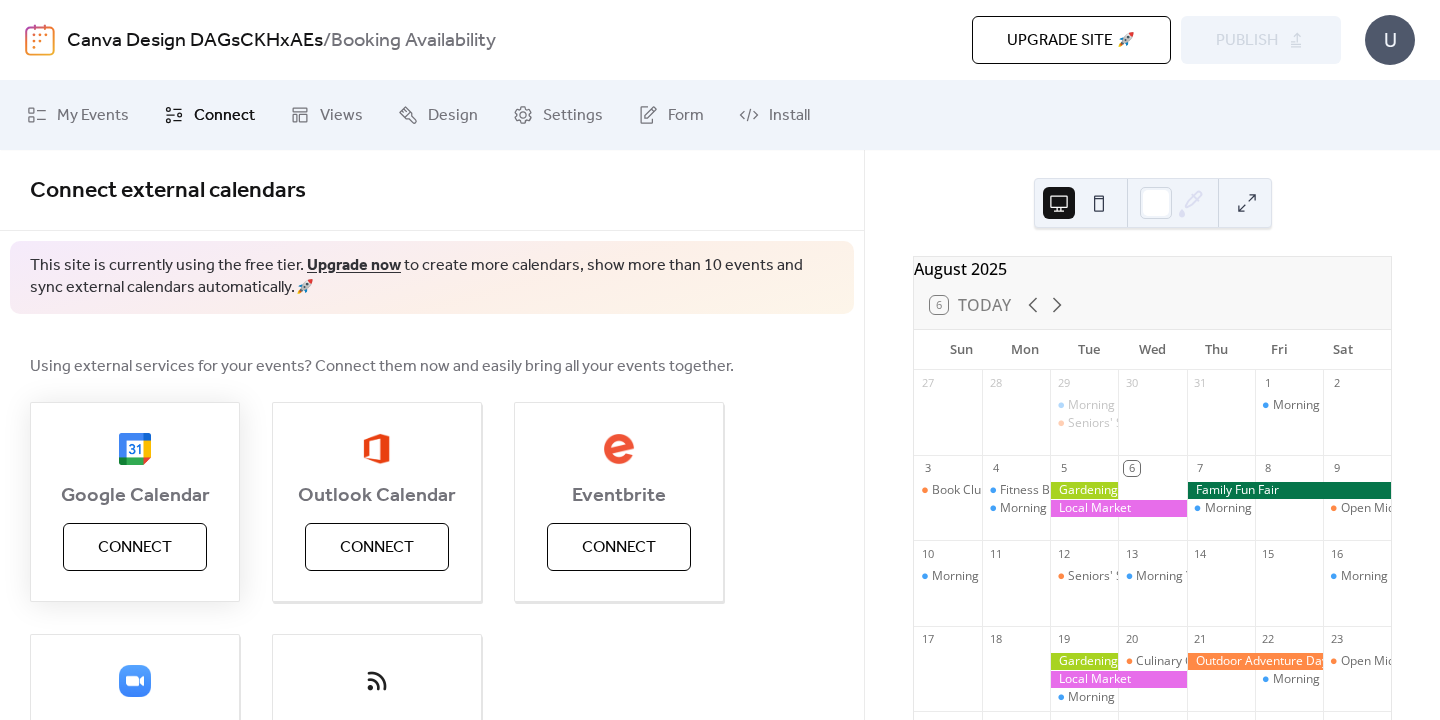 click on "Connect" at bounding box center [135, 548] 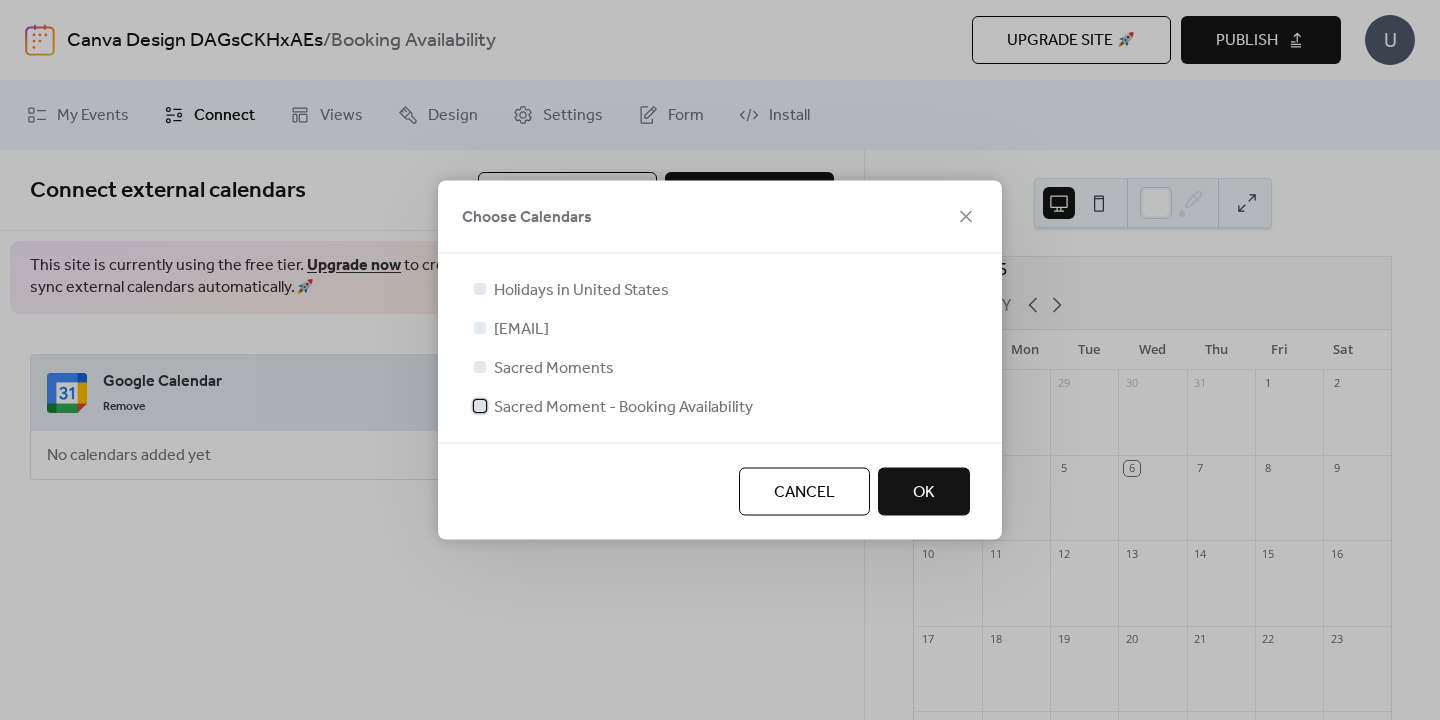 click at bounding box center (480, 406) 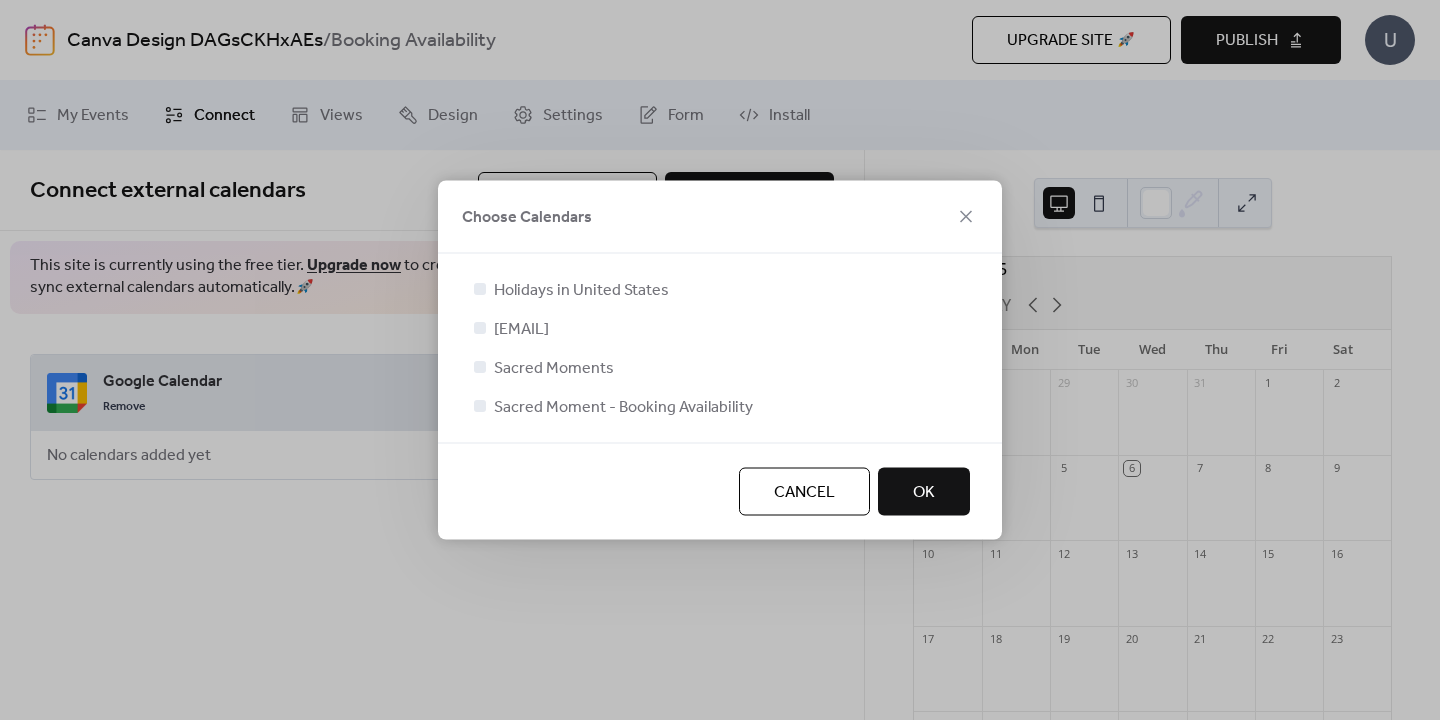 click on "OK" at bounding box center [924, 492] 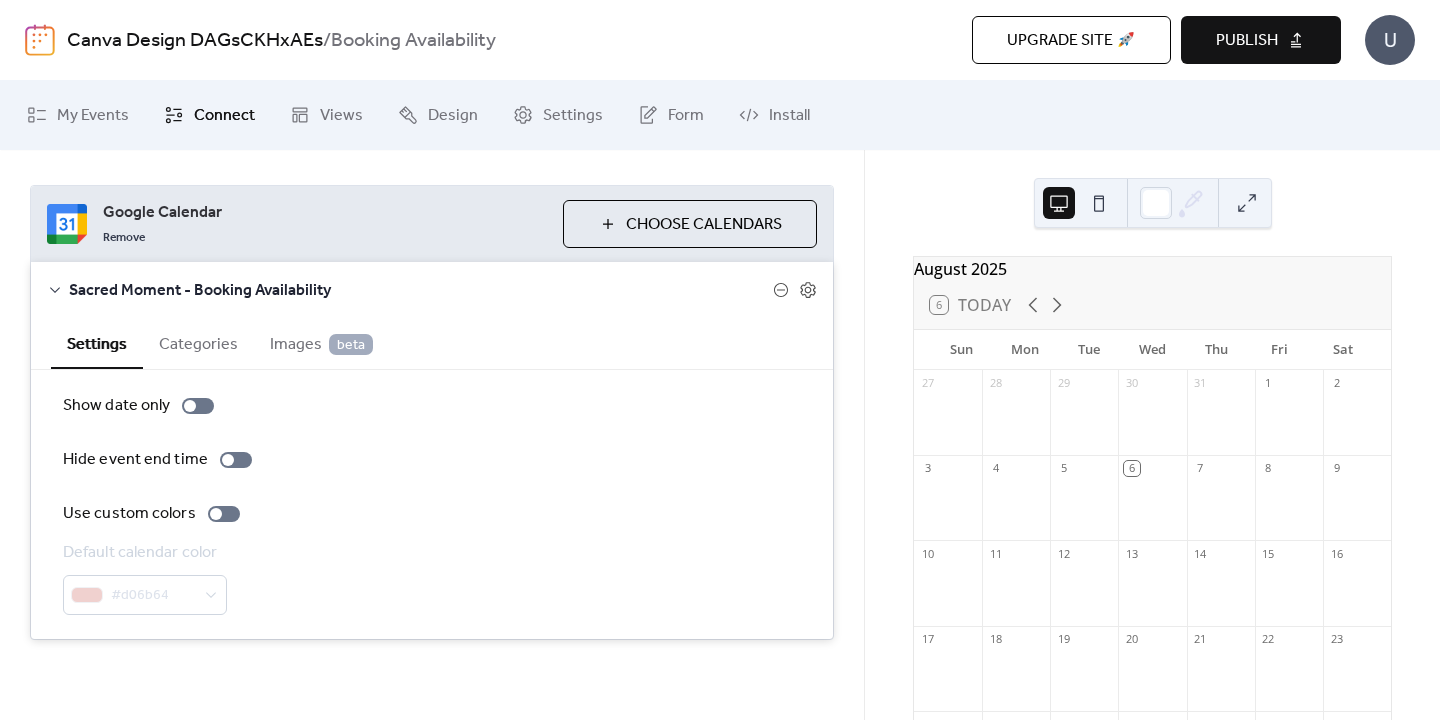 scroll, scrollTop: 168, scrollLeft: 0, axis: vertical 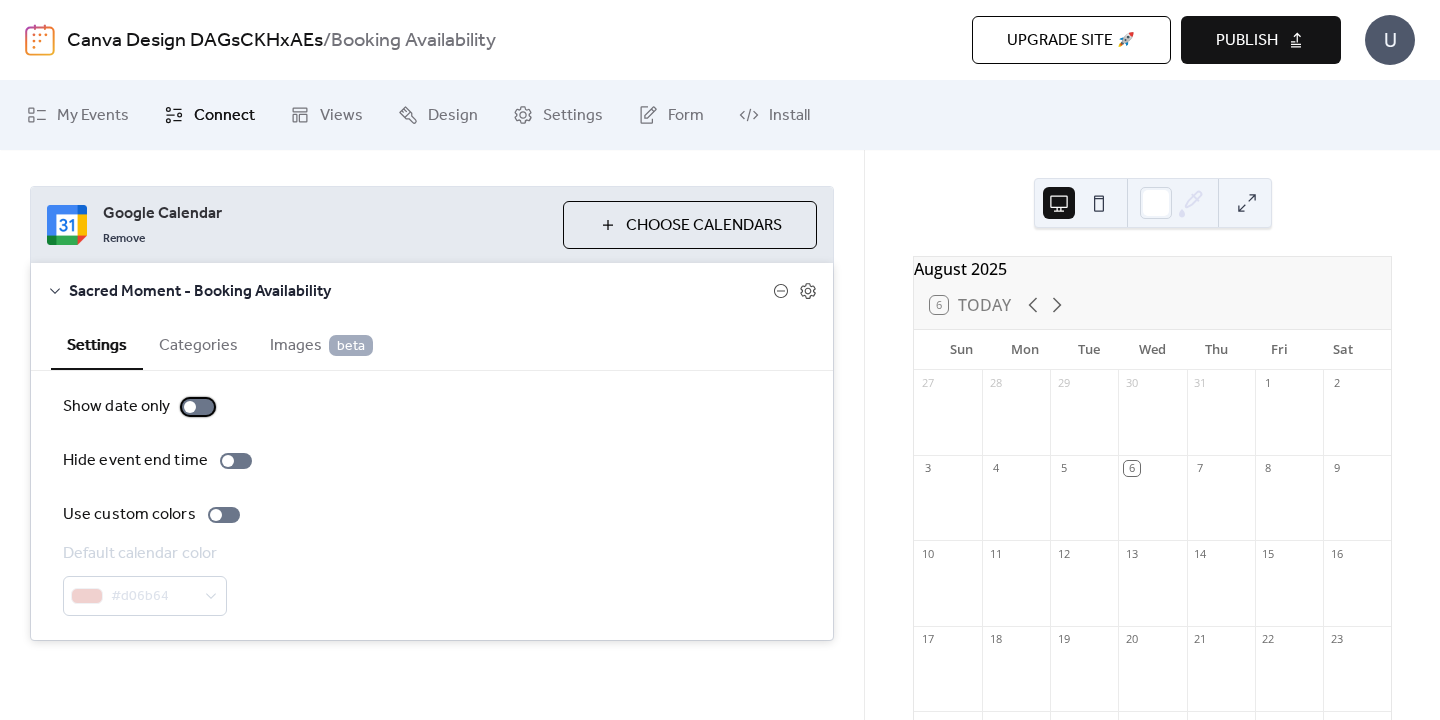 click at bounding box center (190, 407) 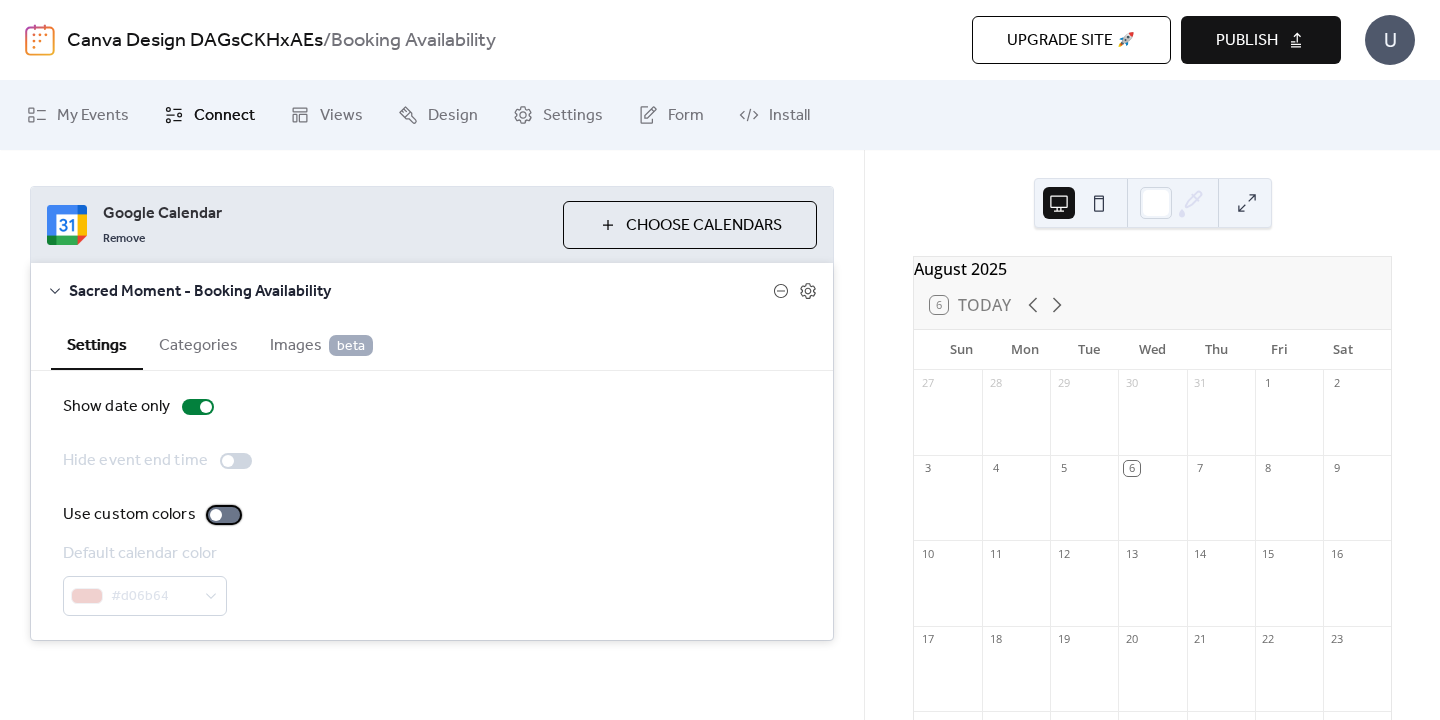 click at bounding box center (216, 515) 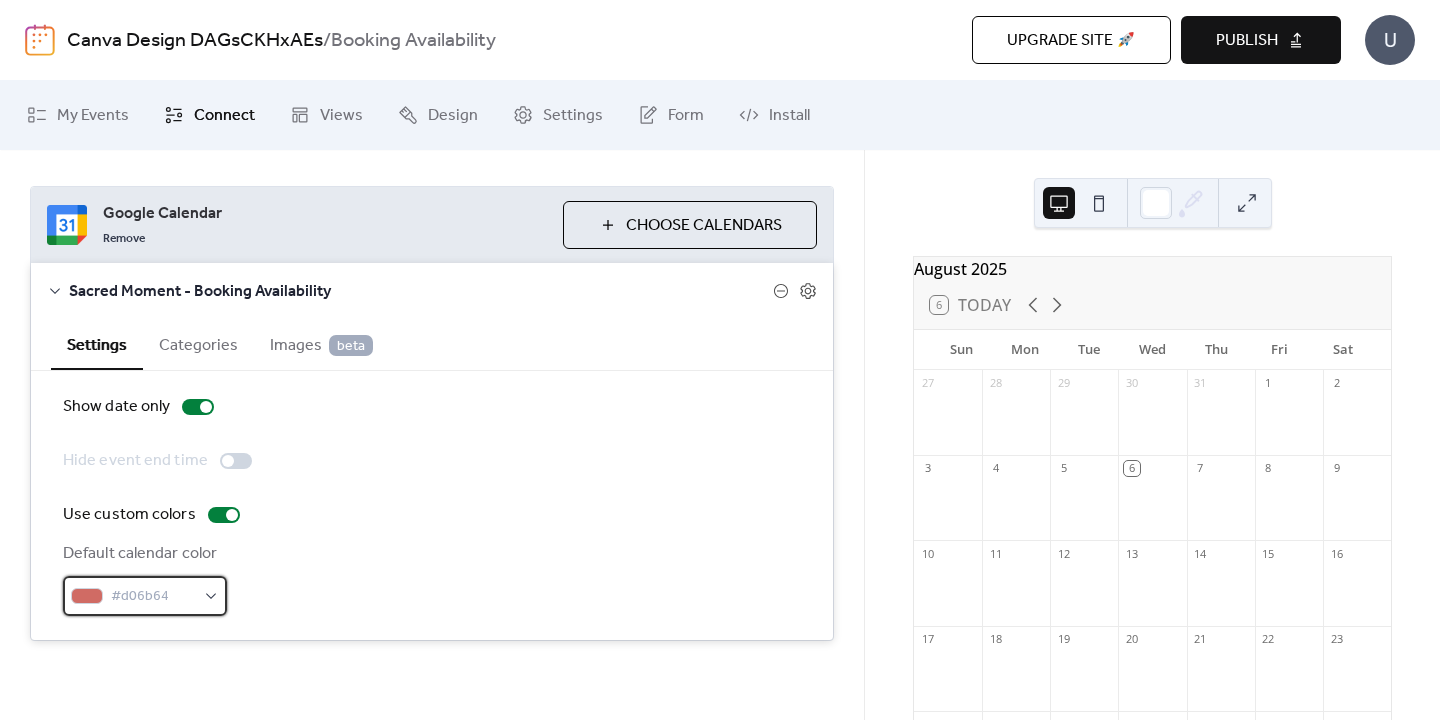 click on "#d06b64" at bounding box center [145, 596] 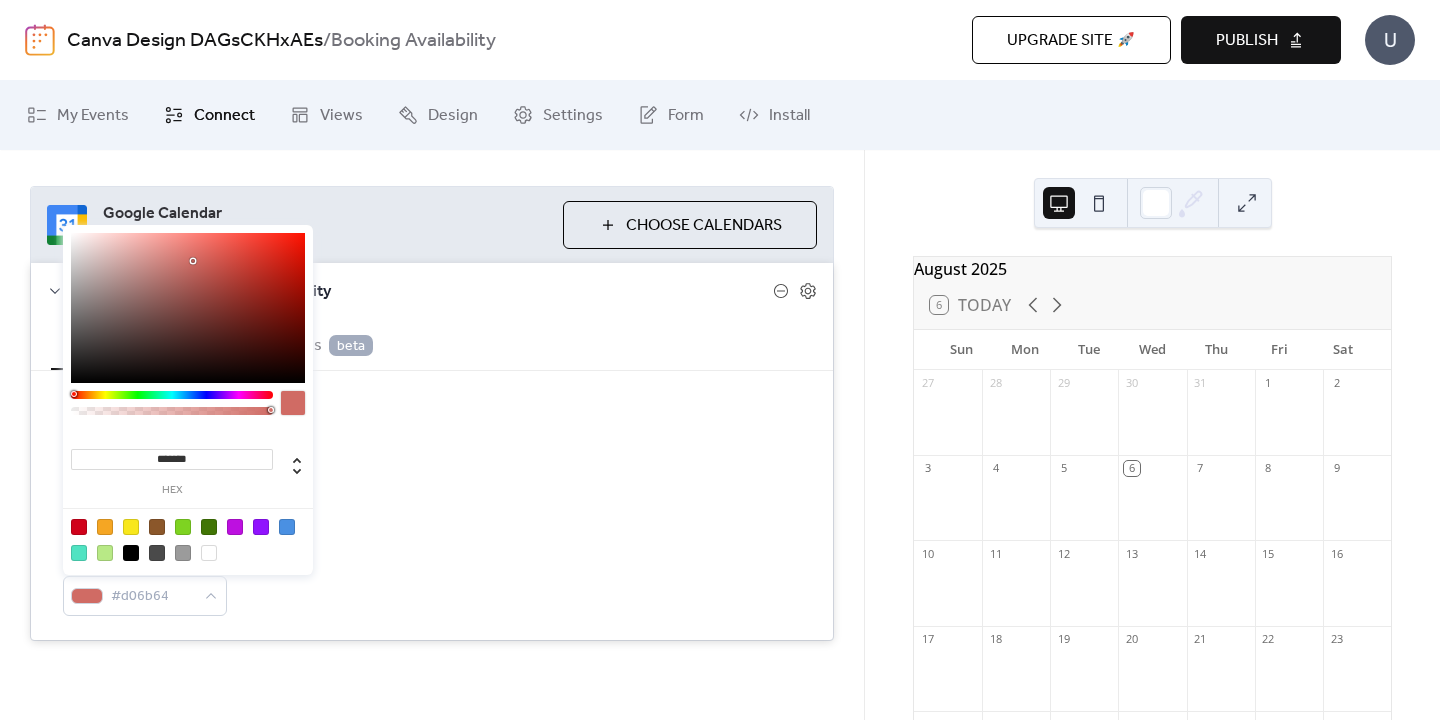 type on "***" 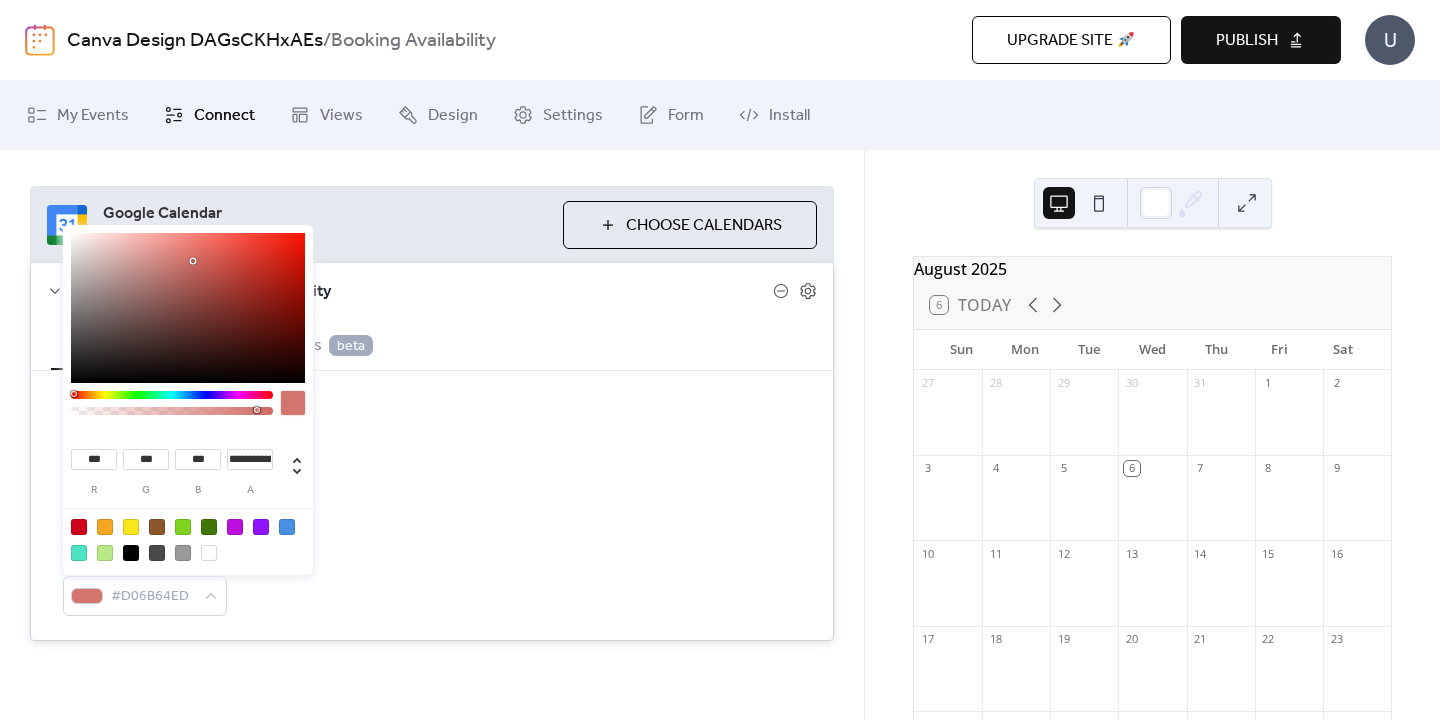 type on "*" 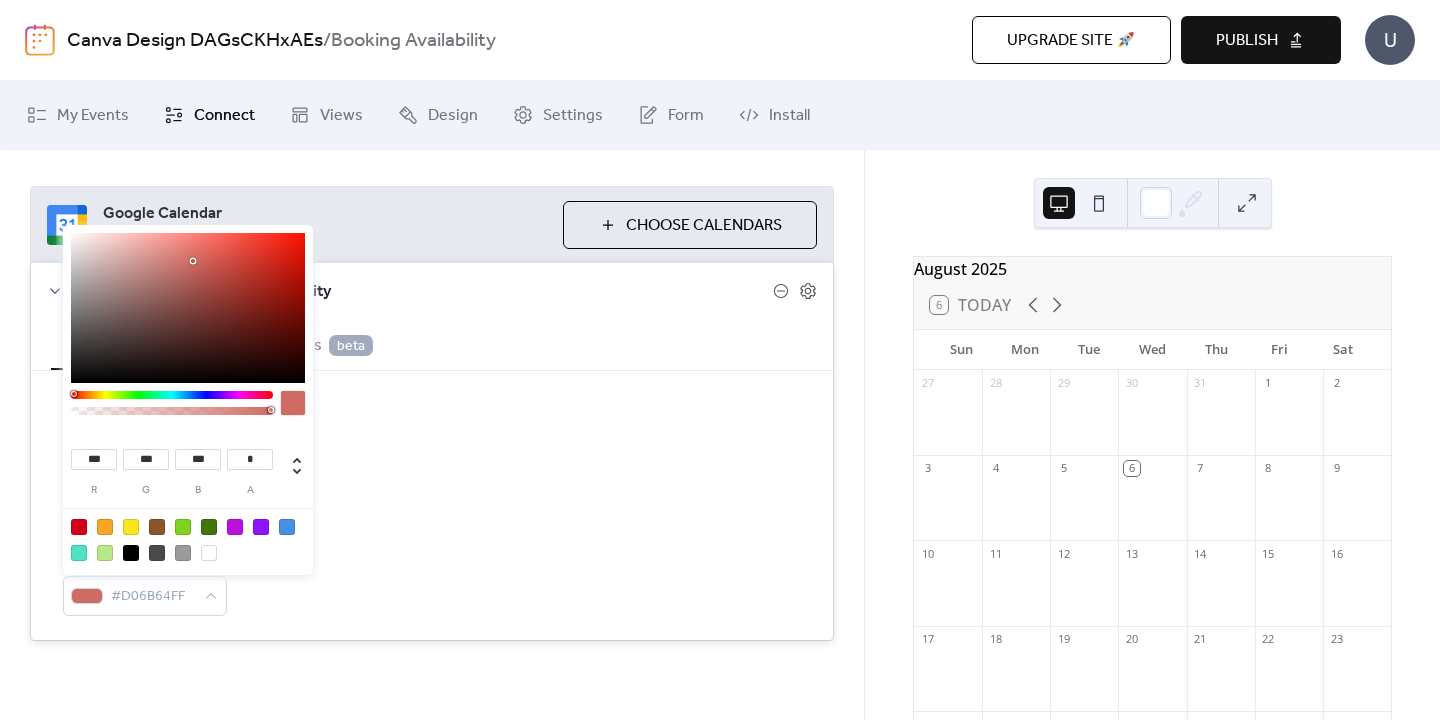 drag, startPoint x: 219, startPoint y: 411, endPoint x: 280, endPoint y: 405, distance: 61.294373 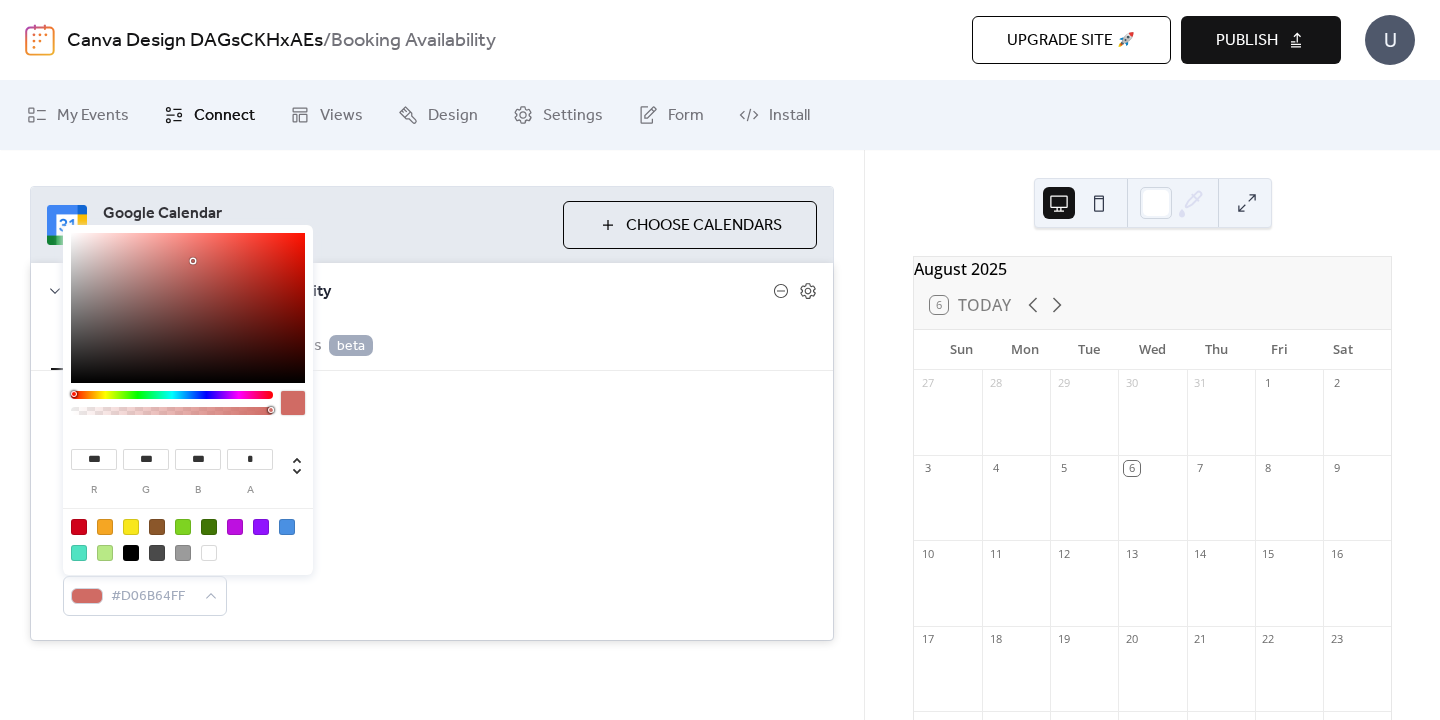 click at bounding box center [188, 408] 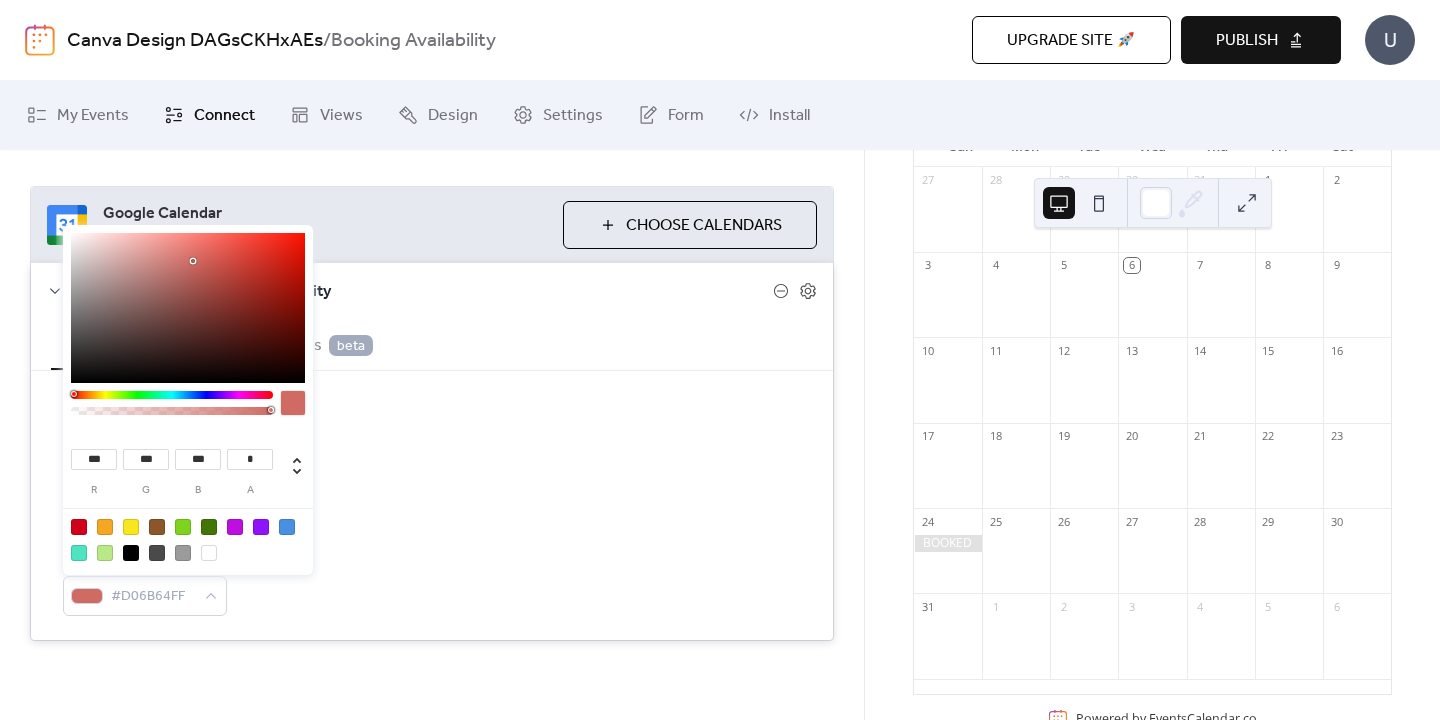 scroll, scrollTop: 215, scrollLeft: 0, axis: vertical 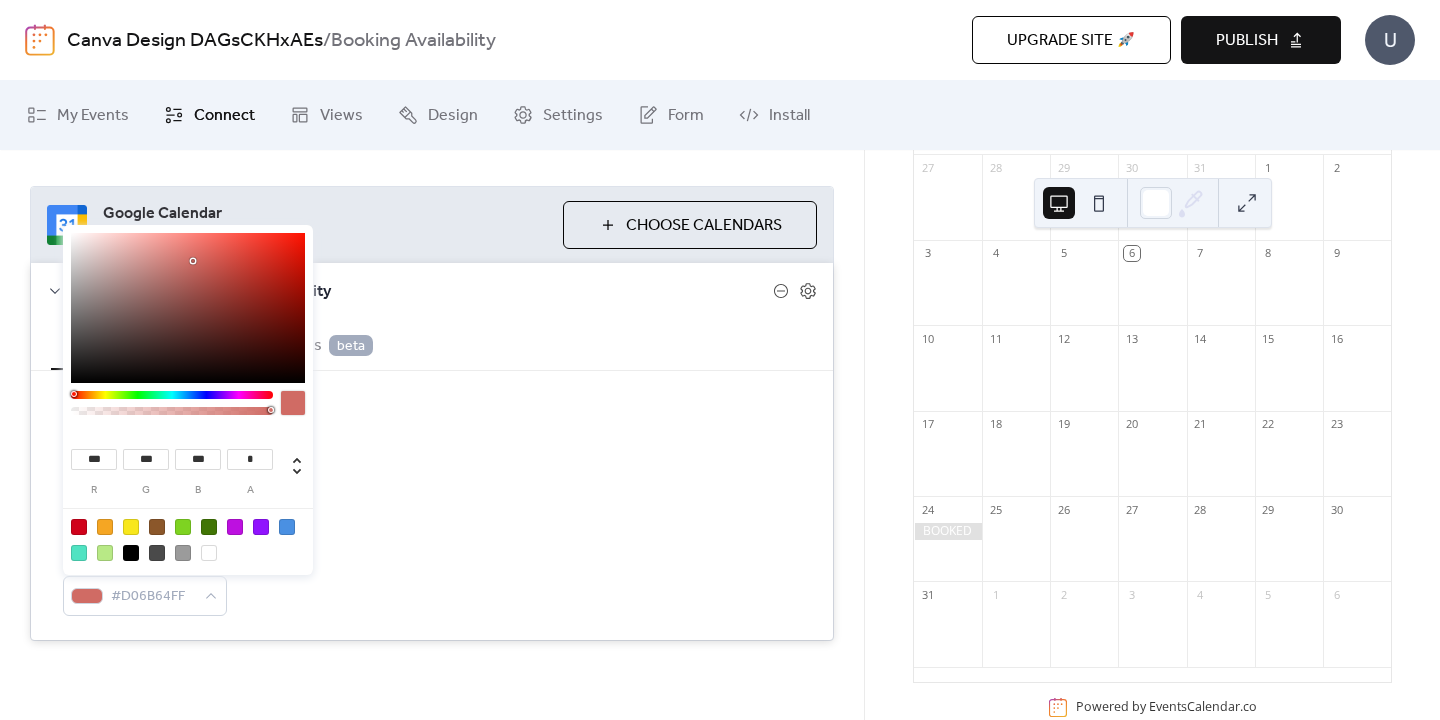 click at bounding box center (948, 531) 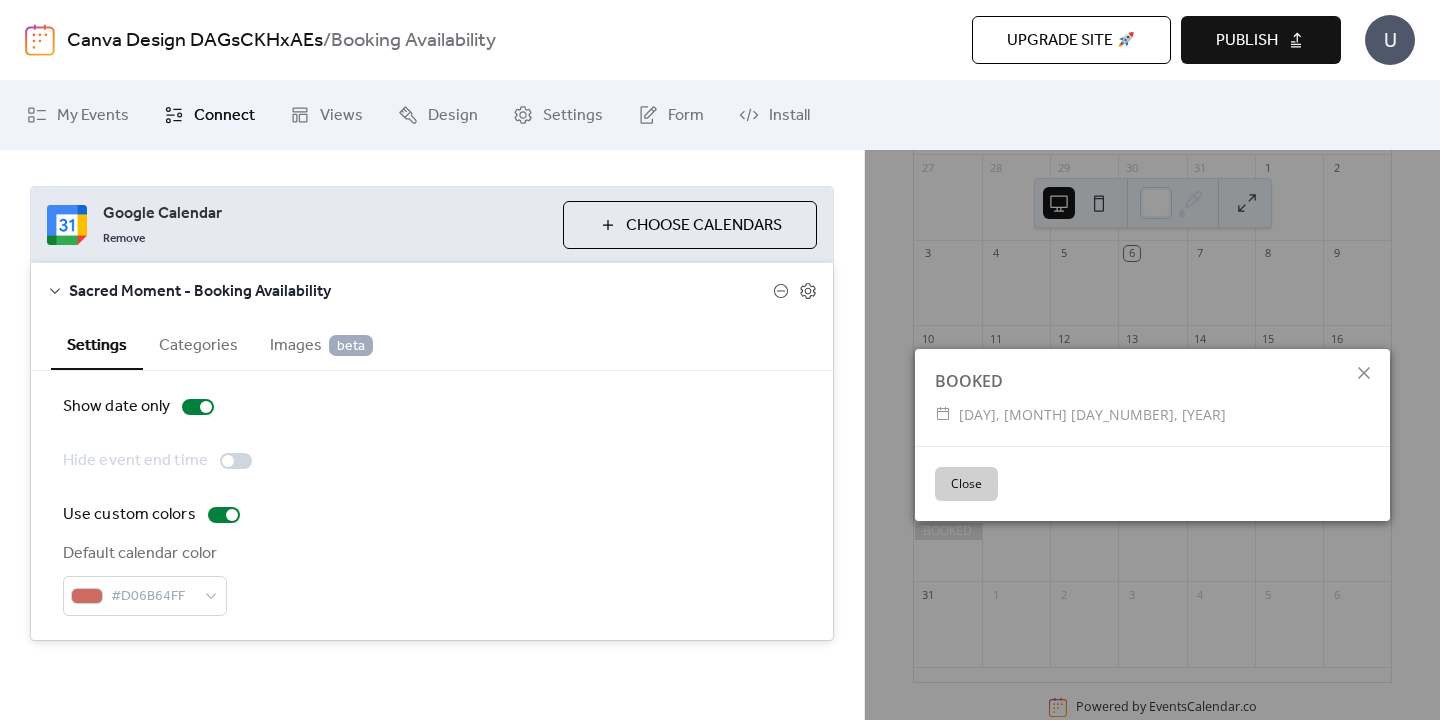 click on "Close" at bounding box center [966, 484] 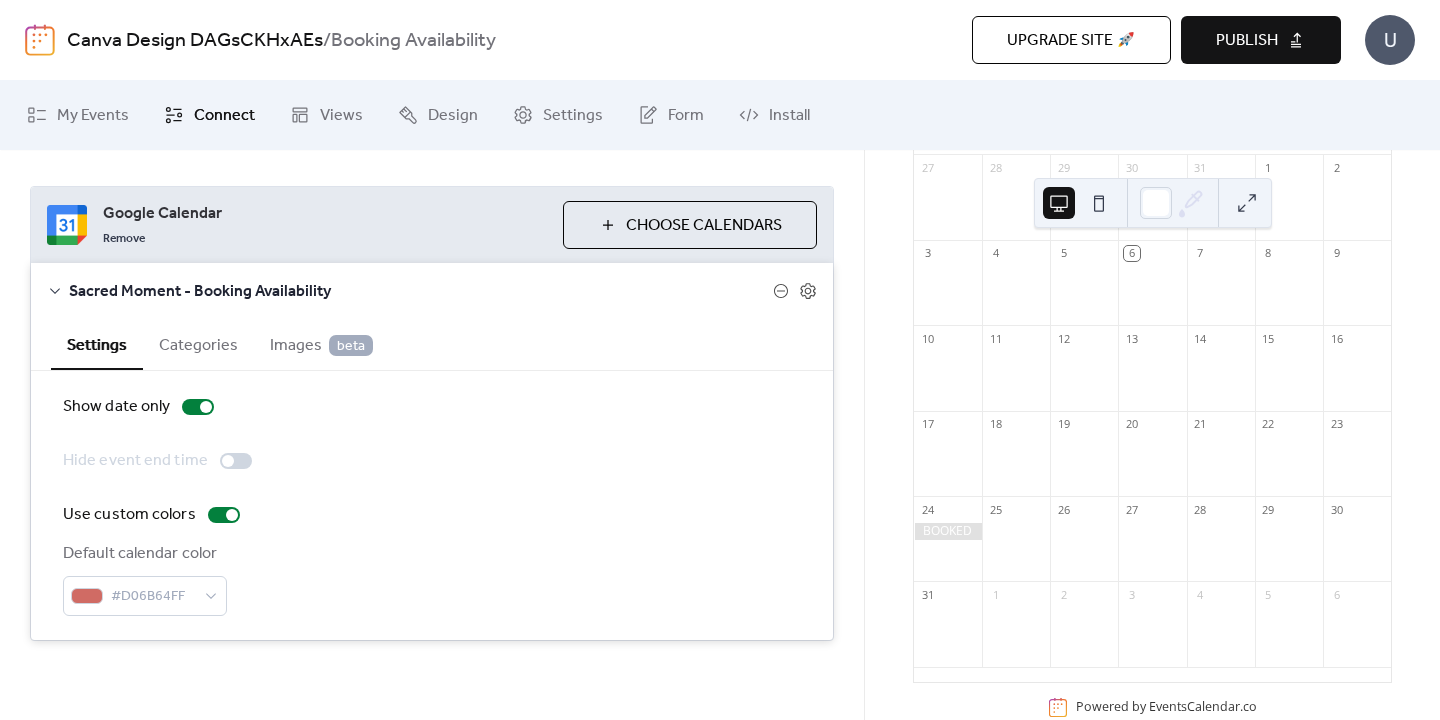 scroll, scrollTop: 0, scrollLeft: 0, axis: both 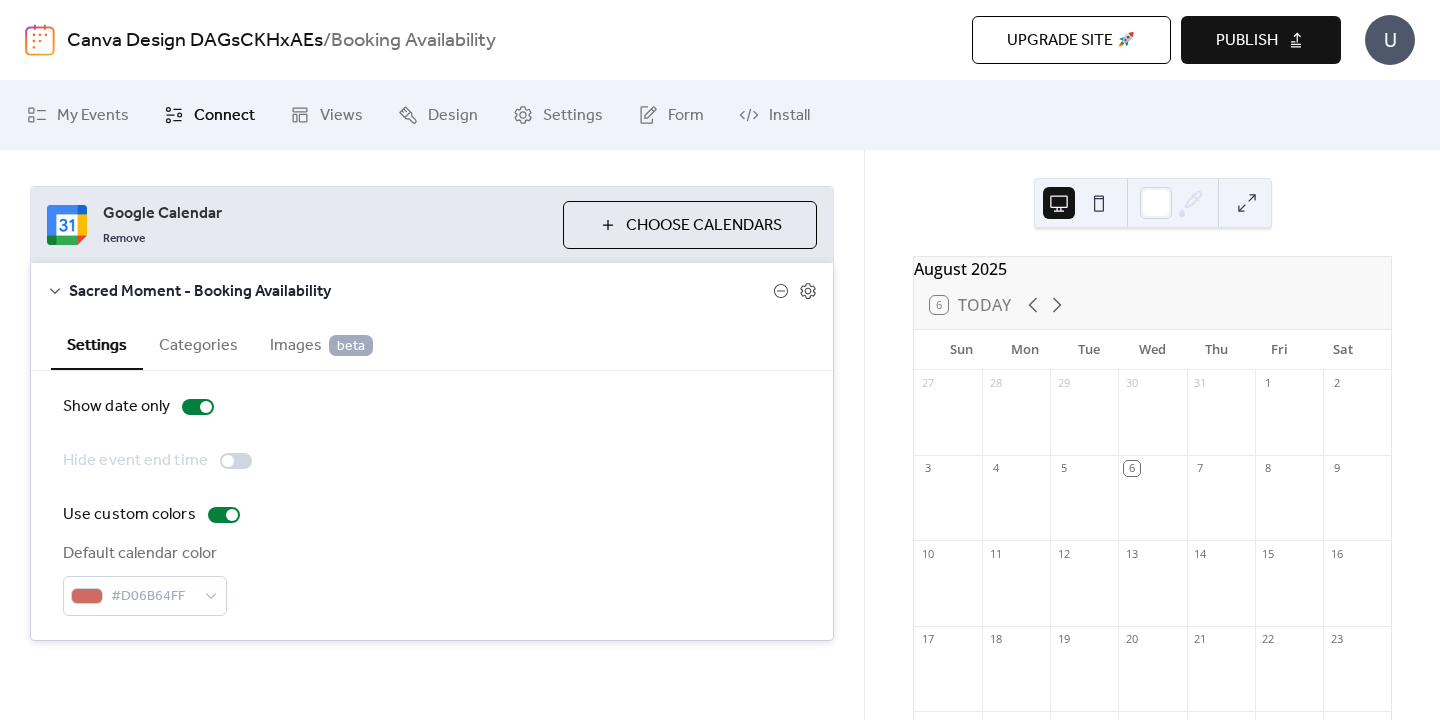 click on "U" at bounding box center (1390, 40) 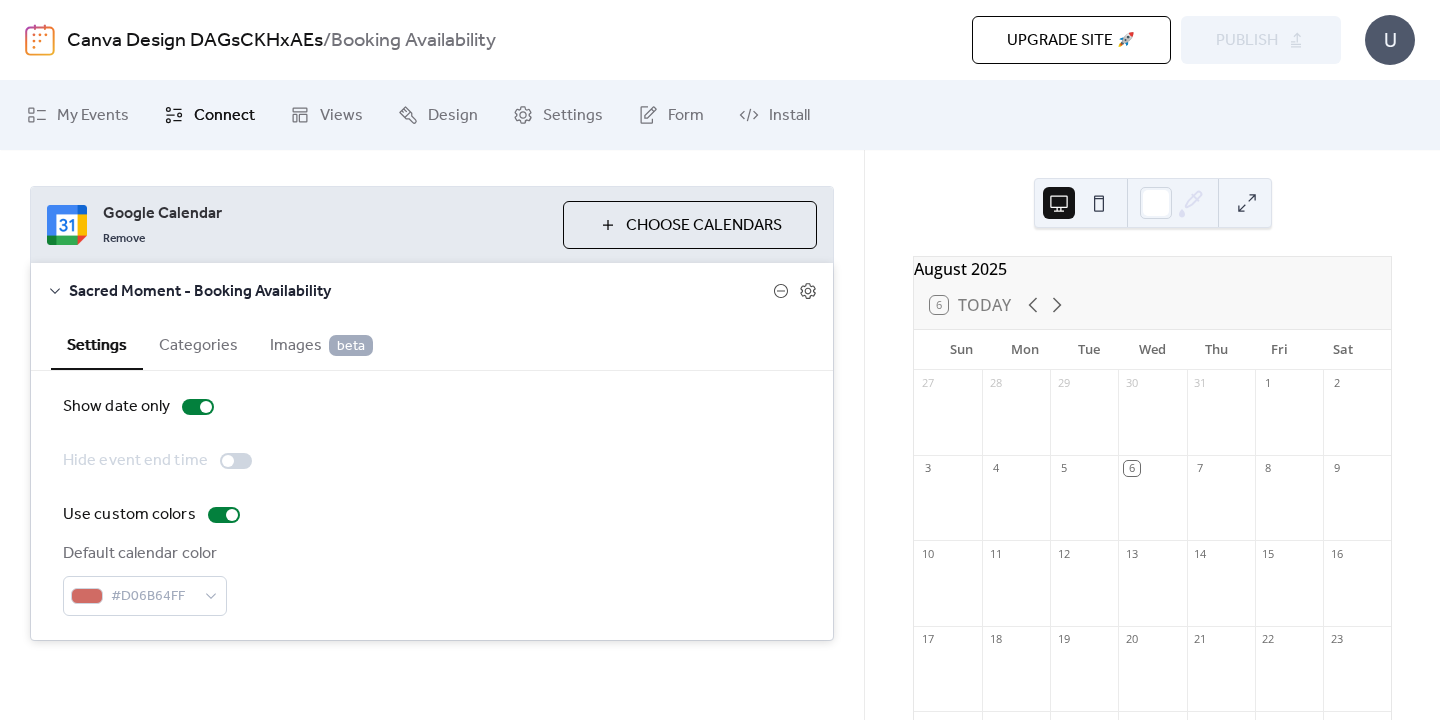 click on "Categories" at bounding box center [198, 343] 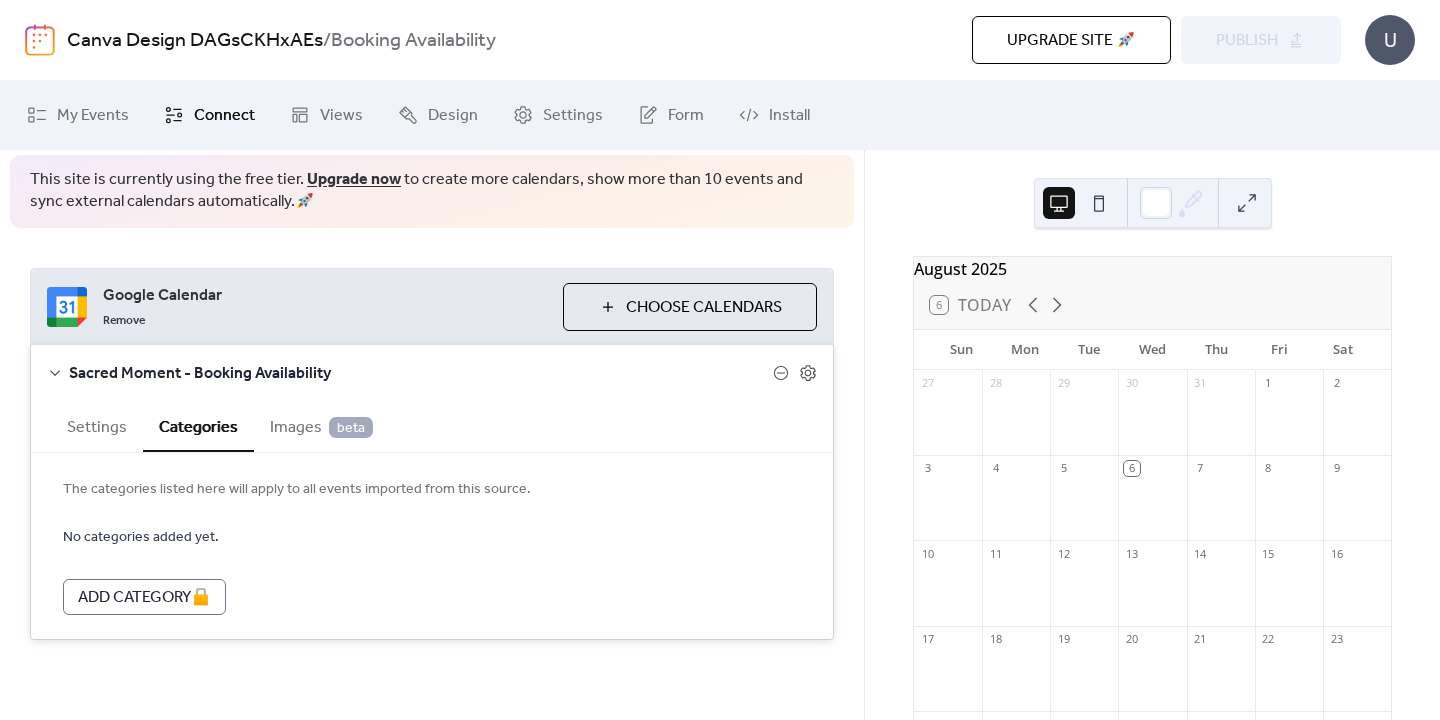 scroll, scrollTop: 85, scrollLeft: 0, axis: vertical 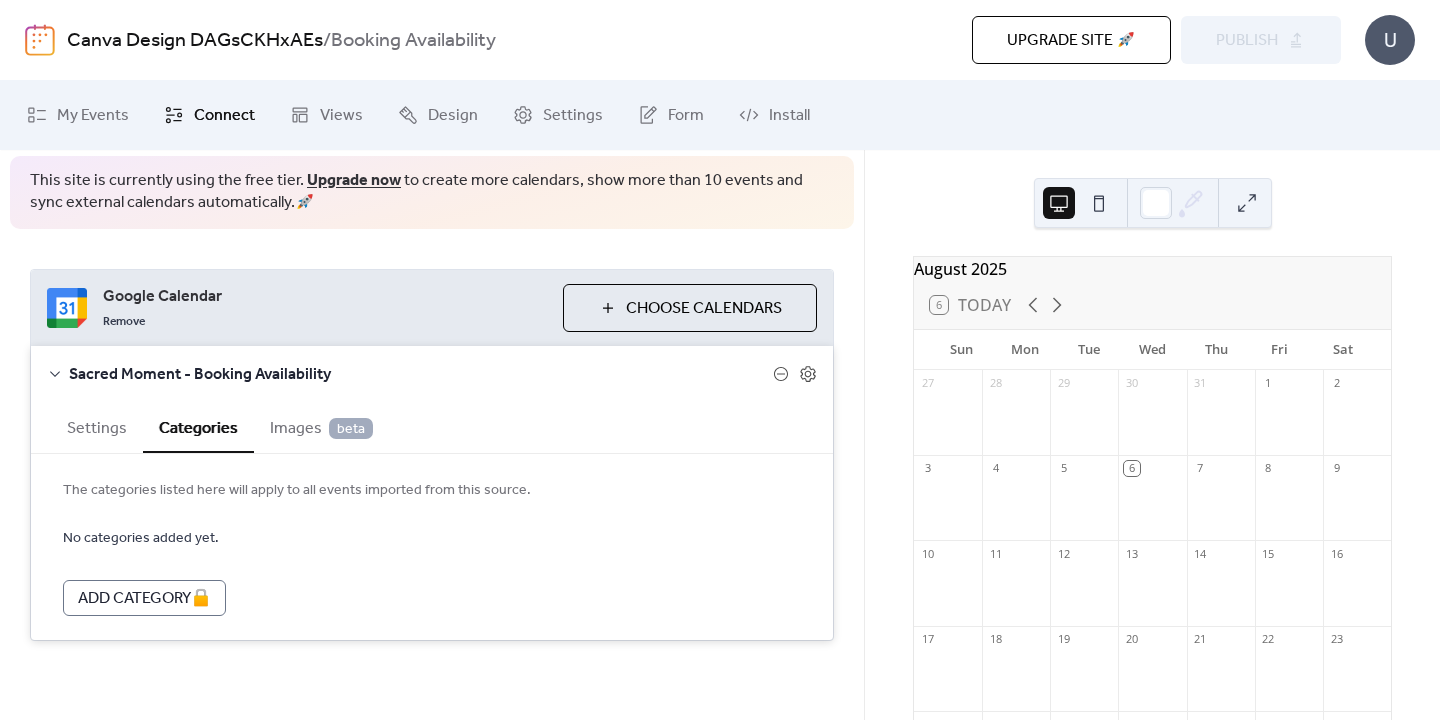click on "Images   beta" at bounding box center (321, 429) 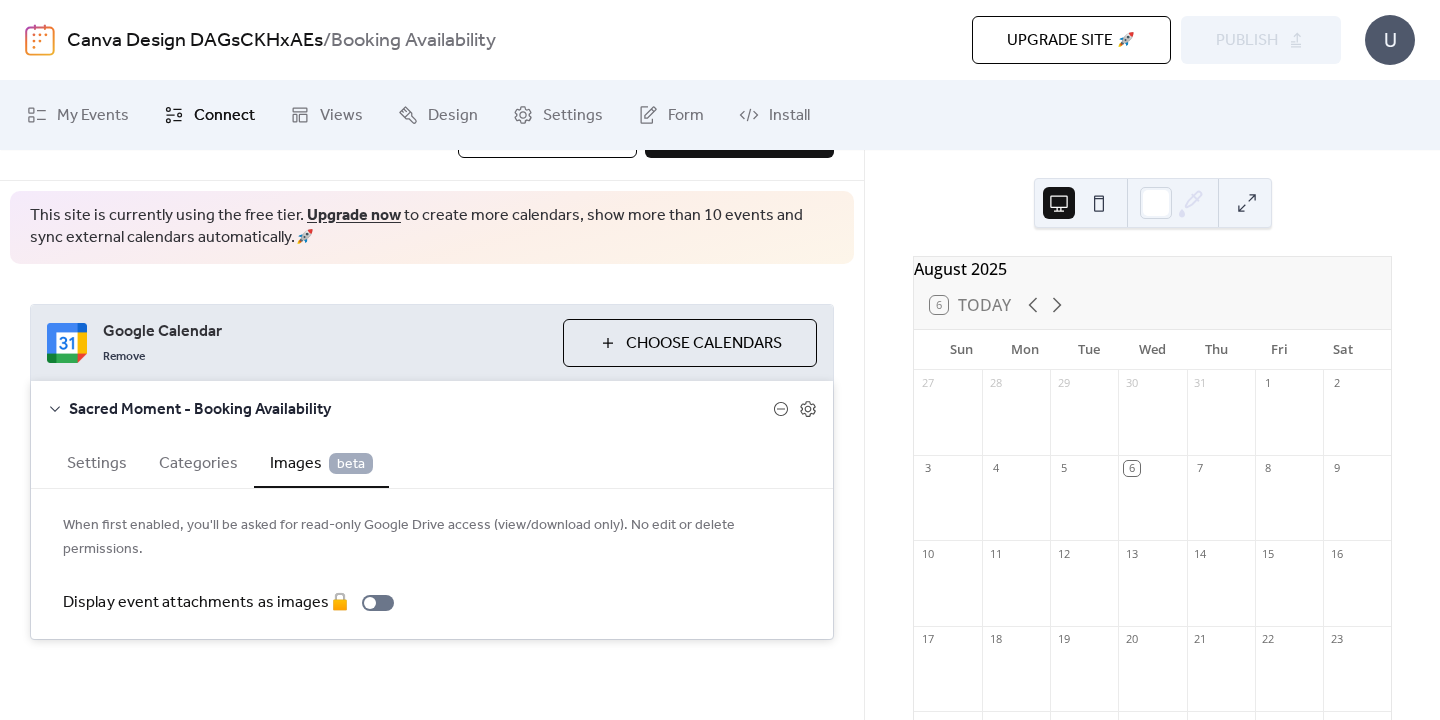 scroll, scrollTop: 25, scrollLeft: 0, axis: vertical 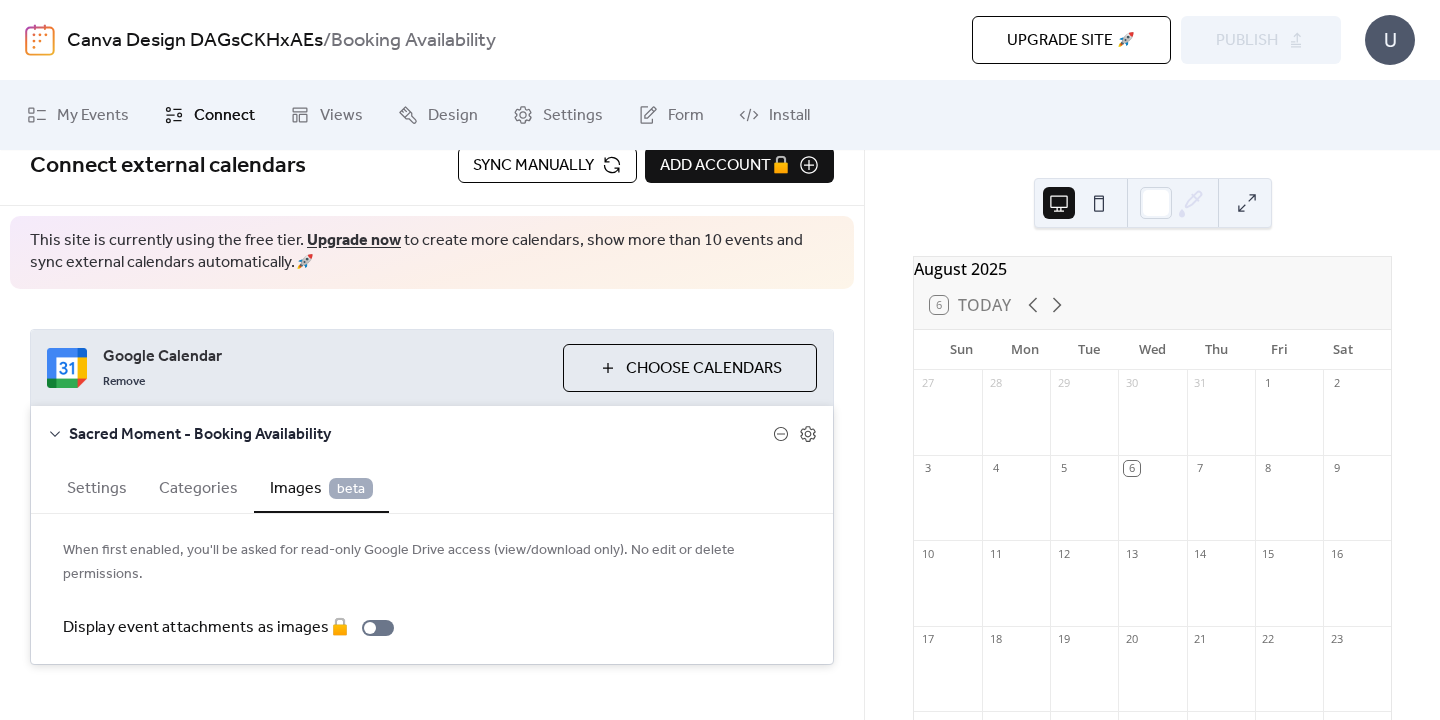 click on "Settings" at bounding box center [97, 486] 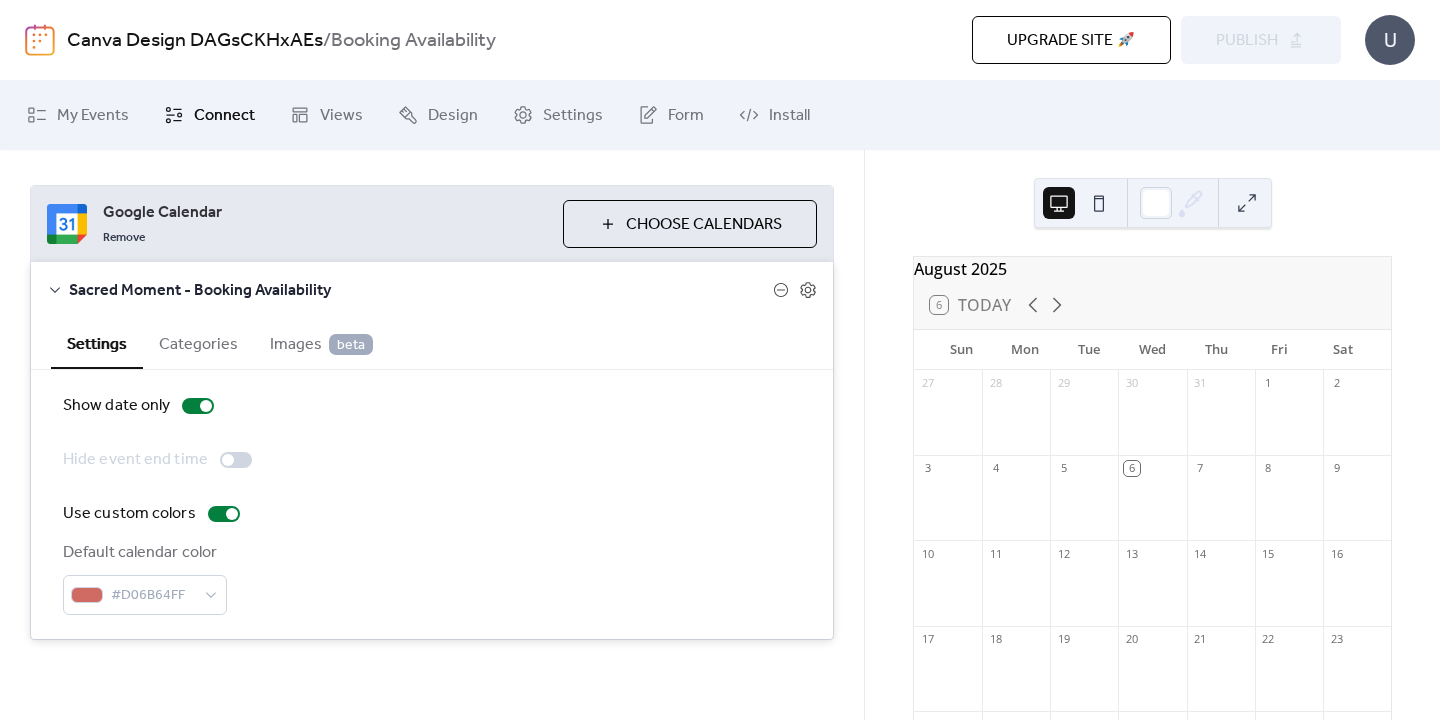 scroll, scrollTop: 168, scrollLeft: 0, axis: vertical 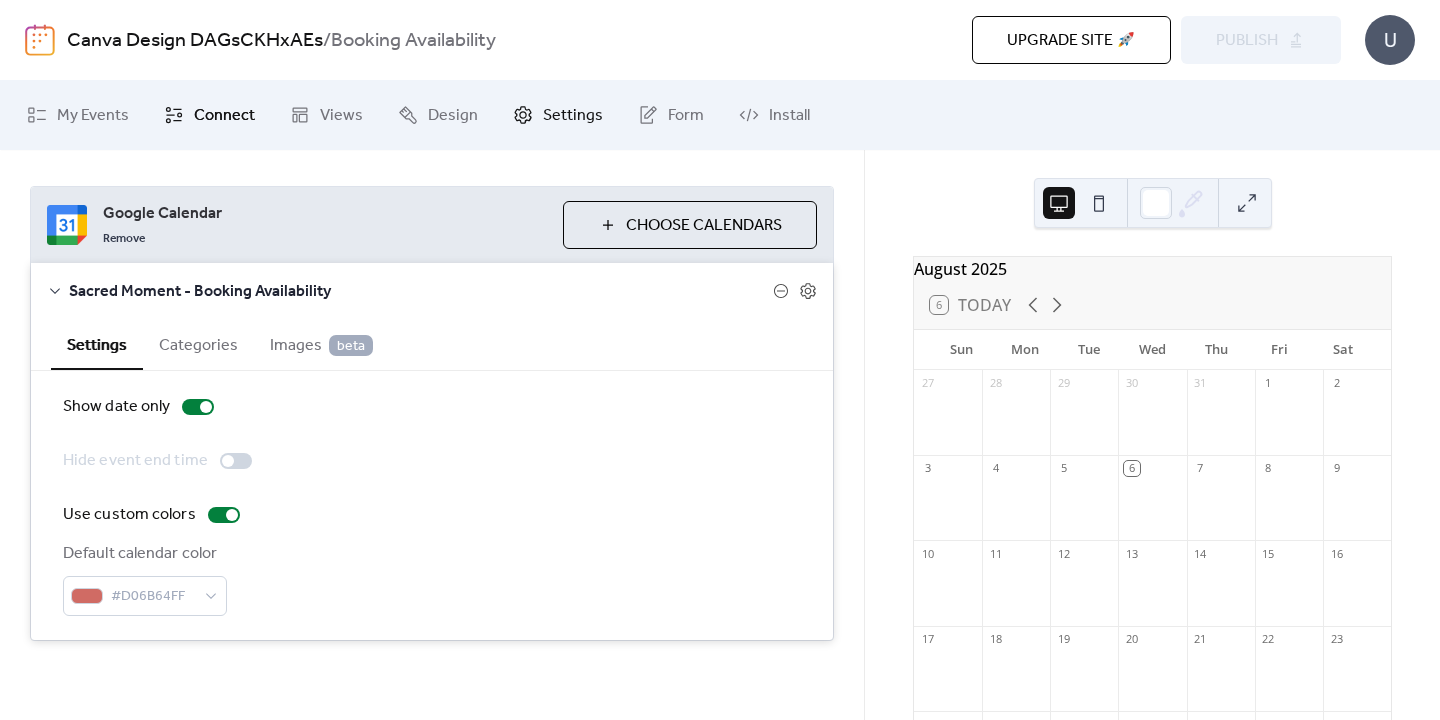 click on "Settings" at bounding box center (573, 116) 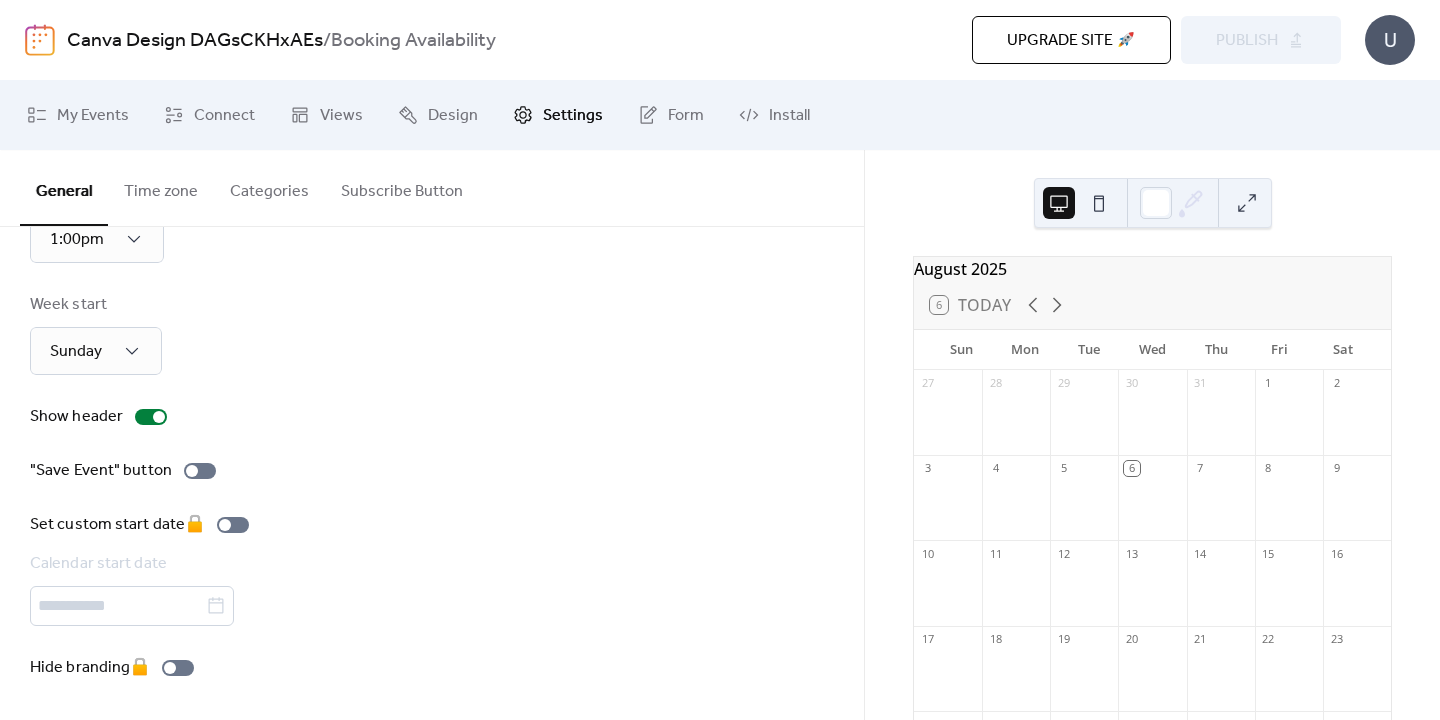 scroll, scrollTop: 205, scrollLeft: 0, axis: vertical 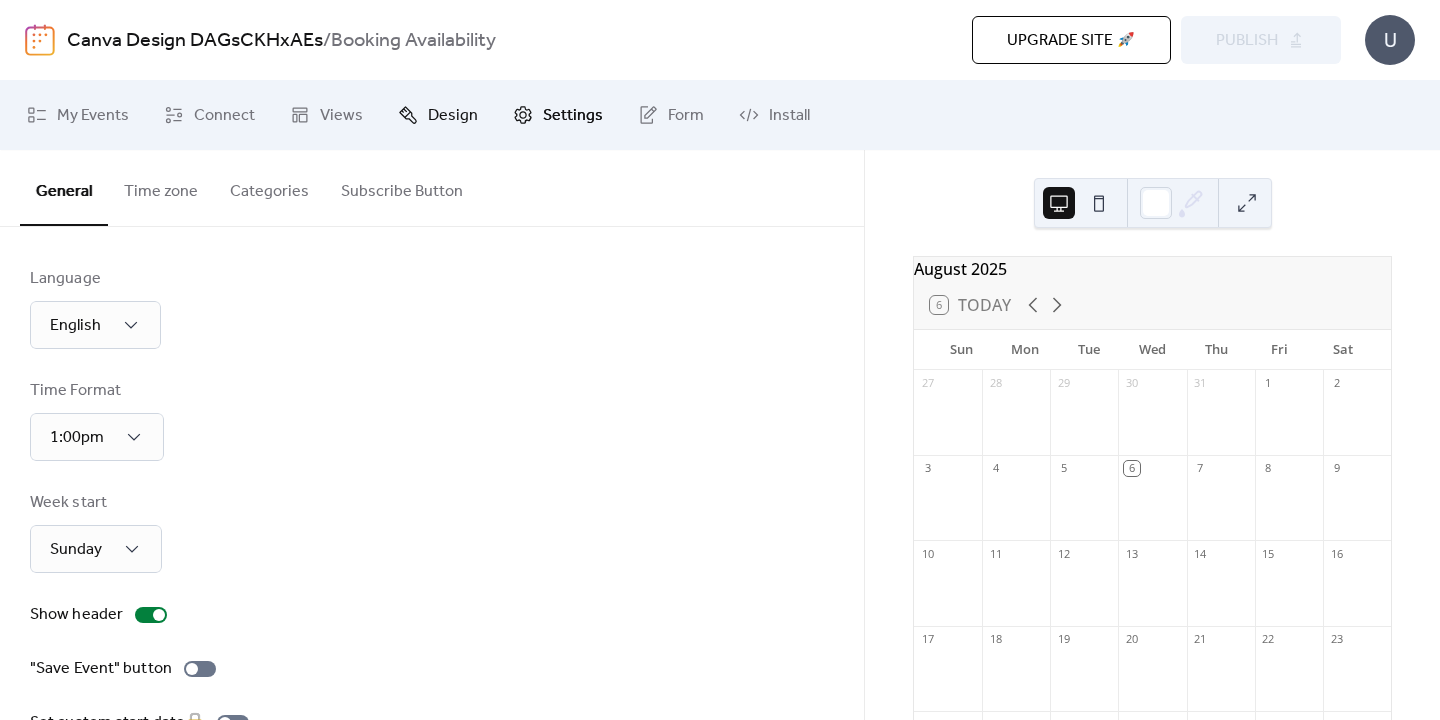 click on "Design" at bounding box center [453, 116] 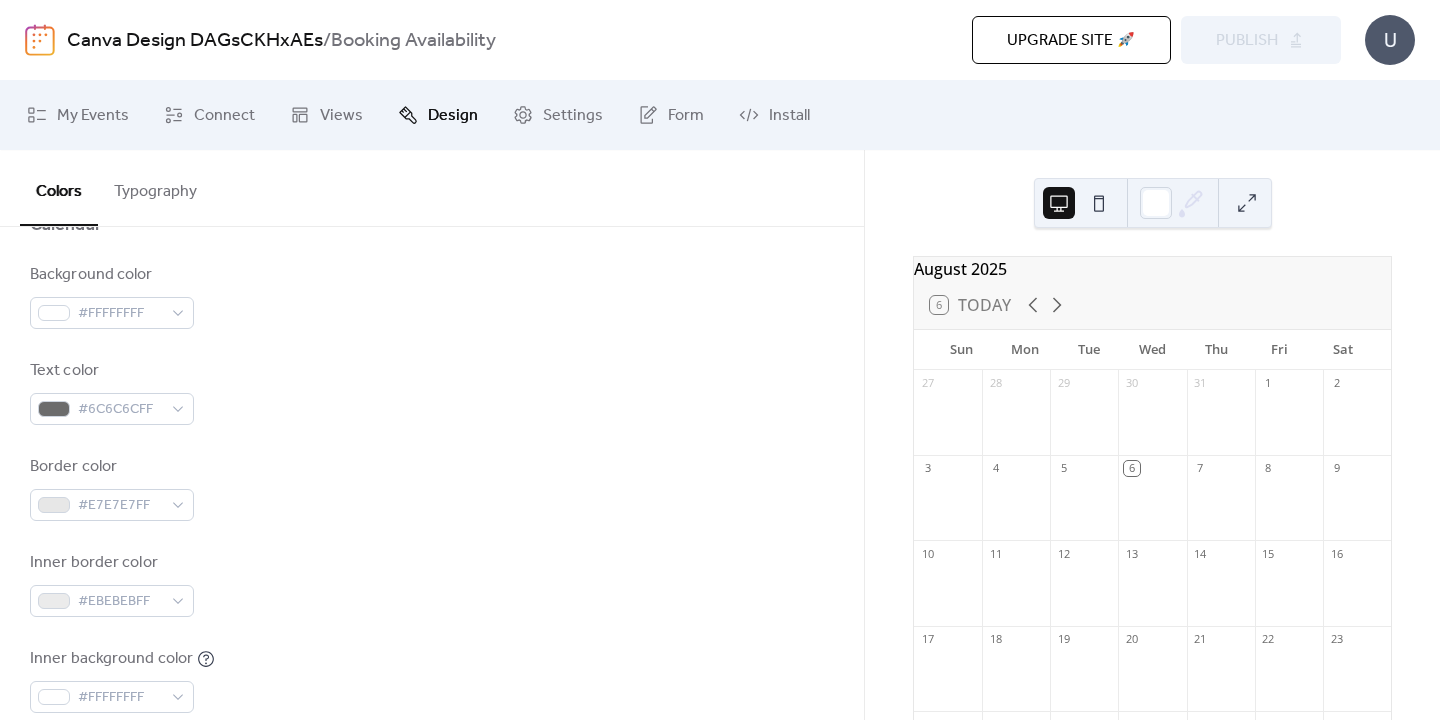 scroll, scrollTop: 273, scrollLeft: 0, axis: vertical 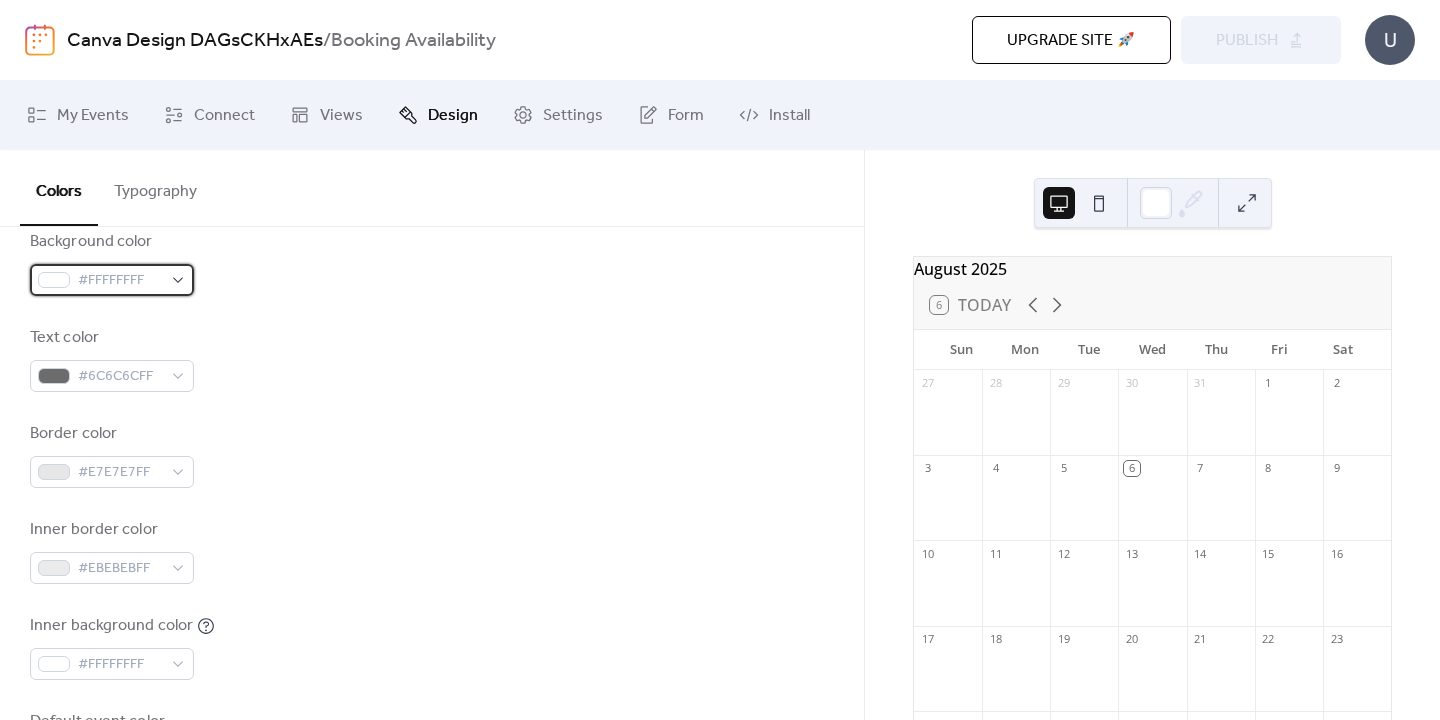 click on "#FFFFFFFF" at bounding box center [112, 280] 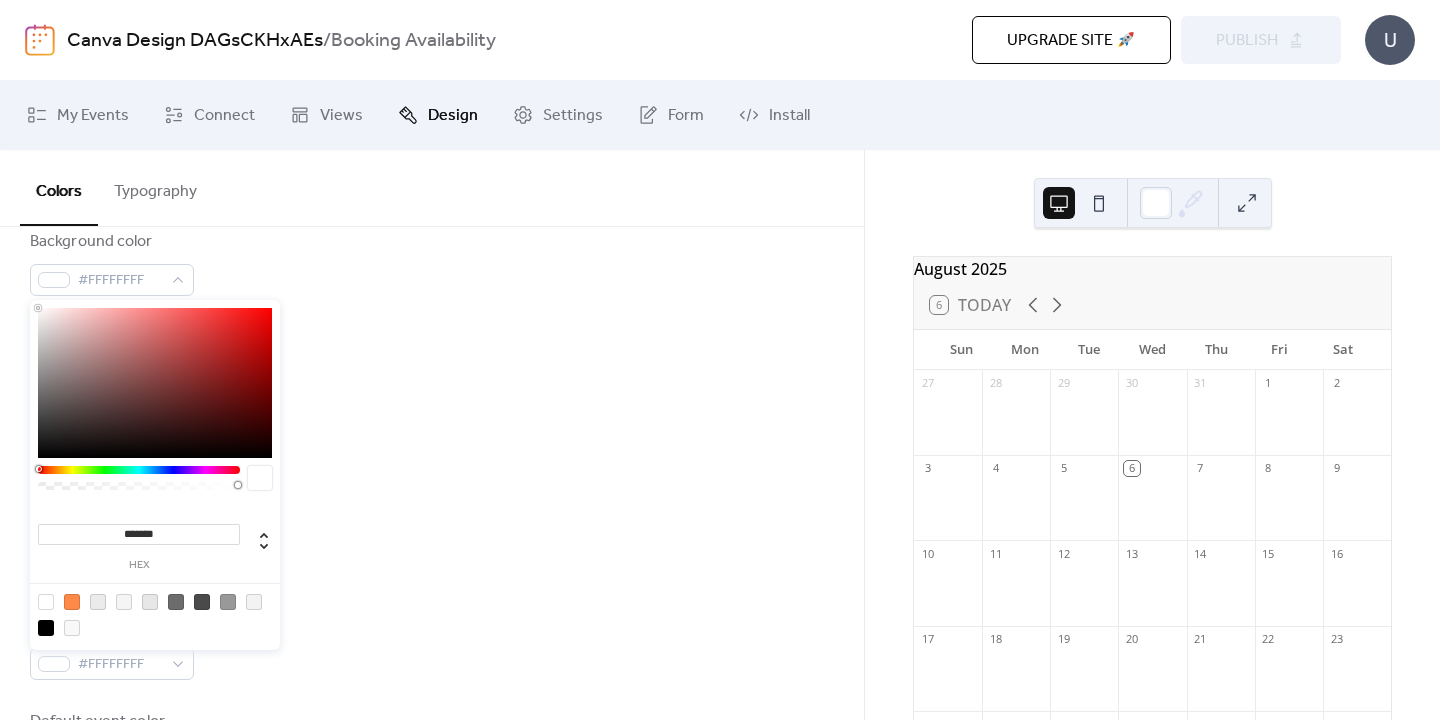 click on "Text color #6C6C6CFF" at bounding box center (432, 359) 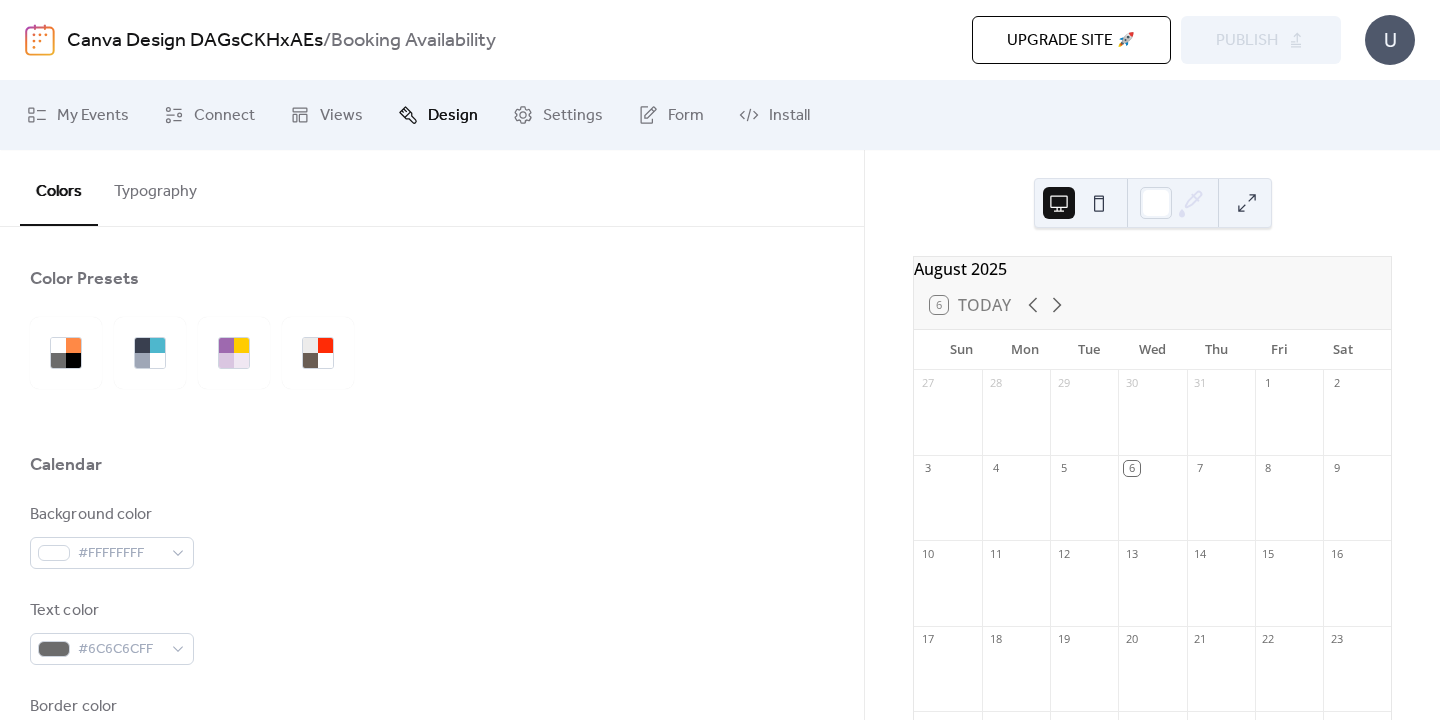 scroll, scrollTop: 0, scrollLeft: 0, axis: both 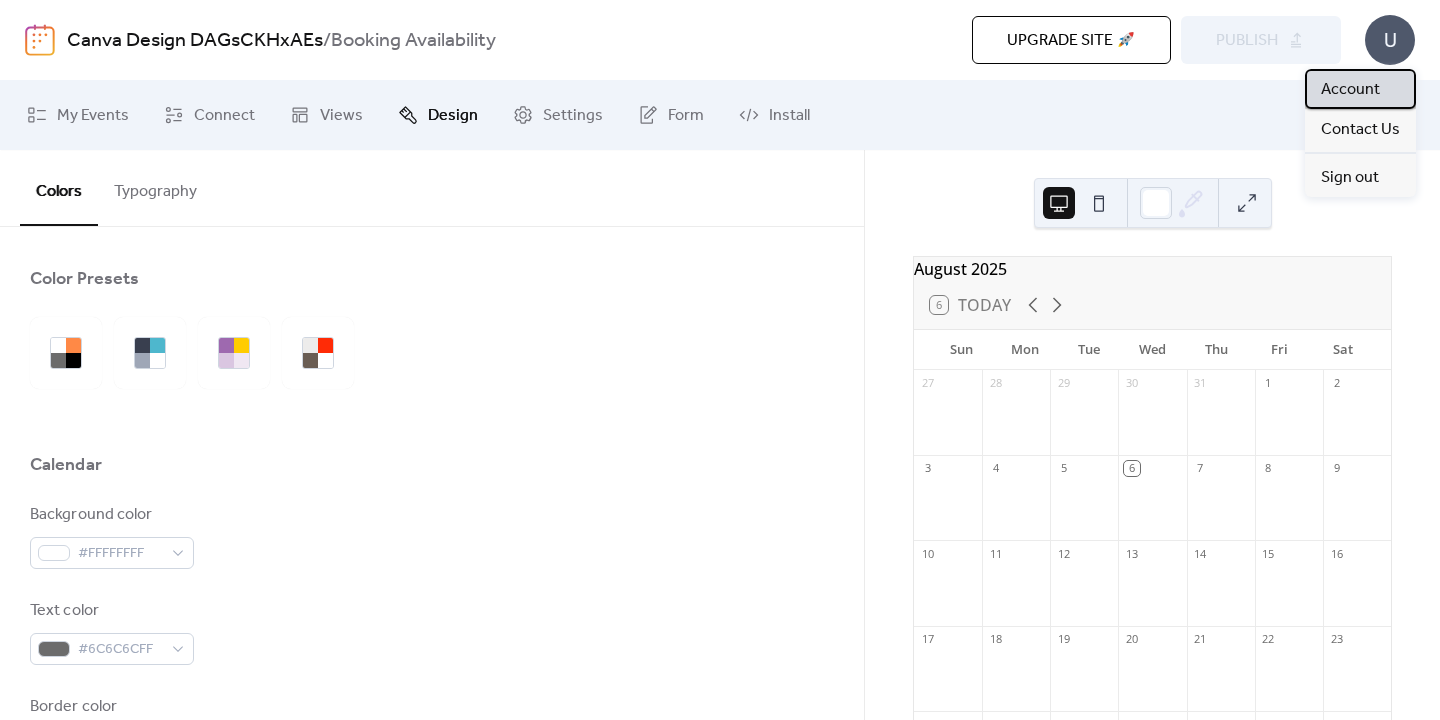 click on "Account" at bounding box center (1350, 90) 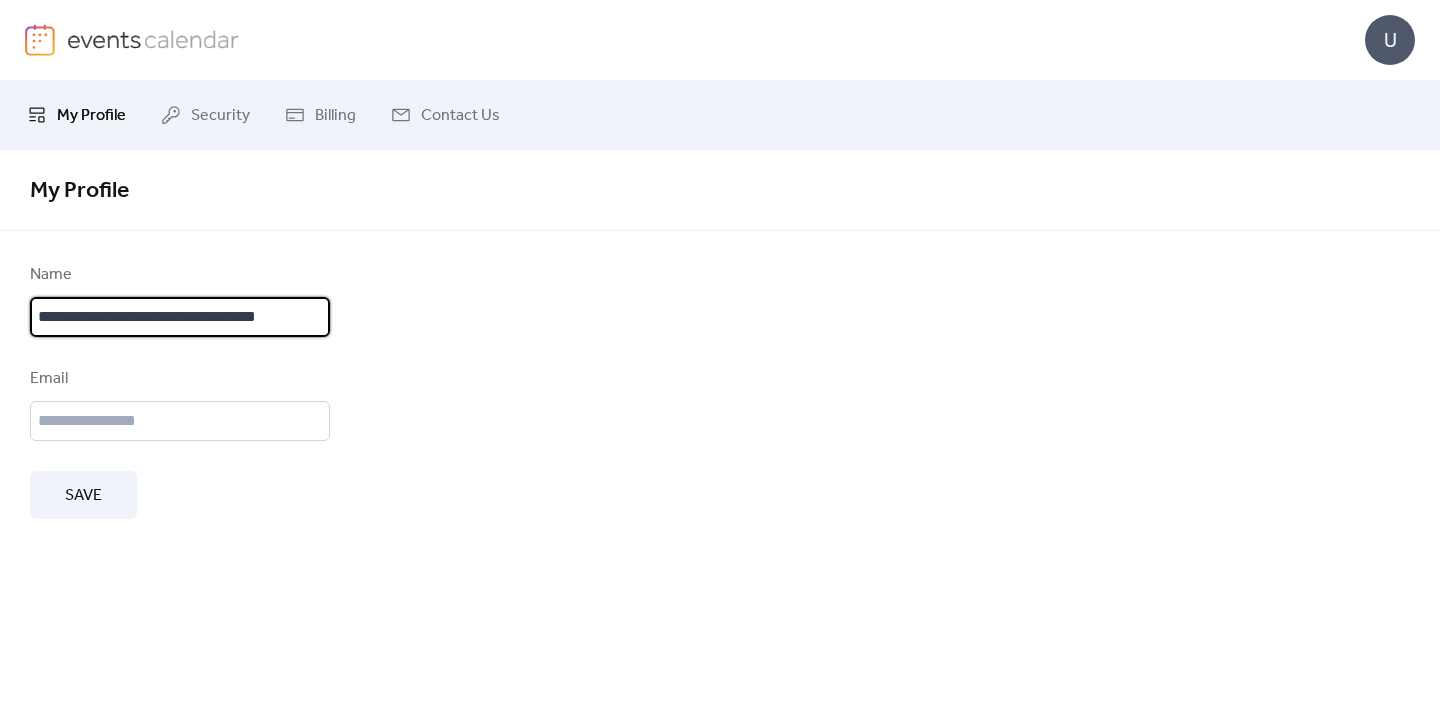 scroll, scrollTop: 0, scrollLeft: 0, axis: both 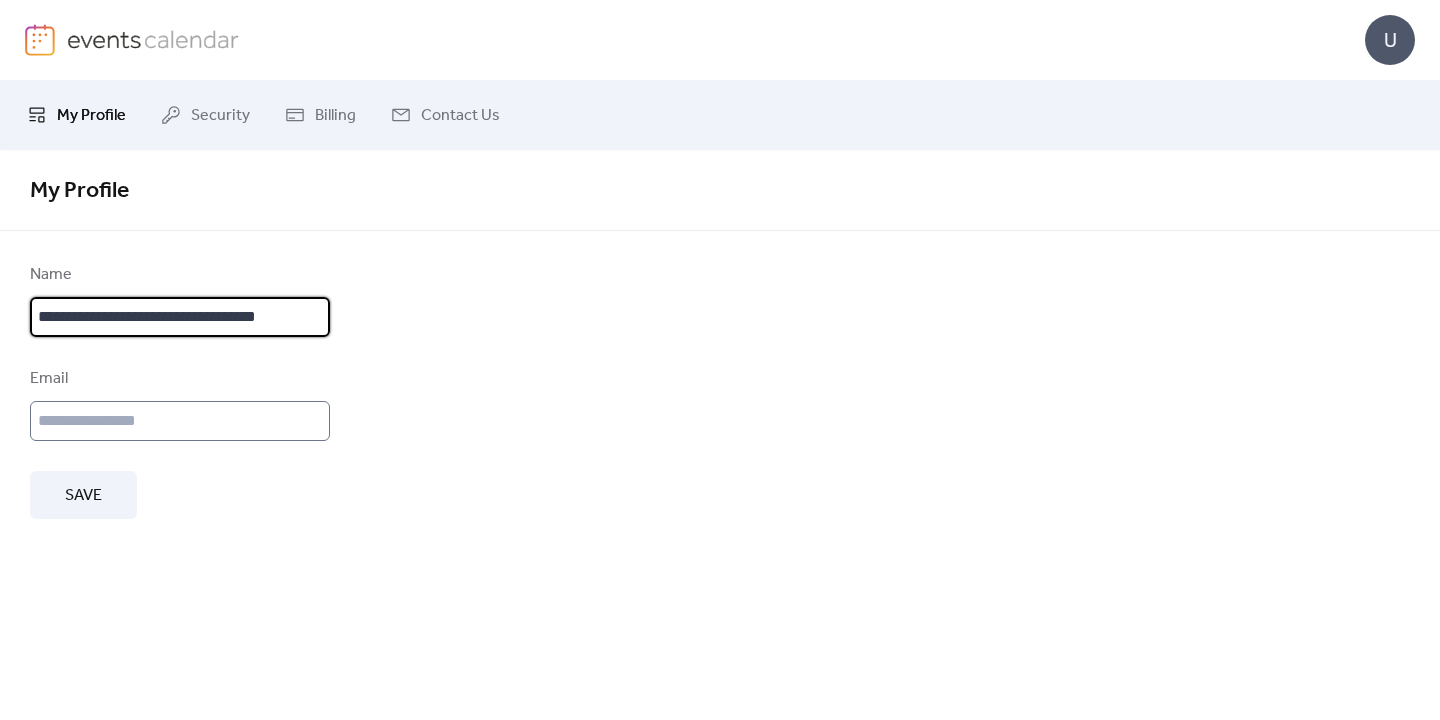 type on "**********" 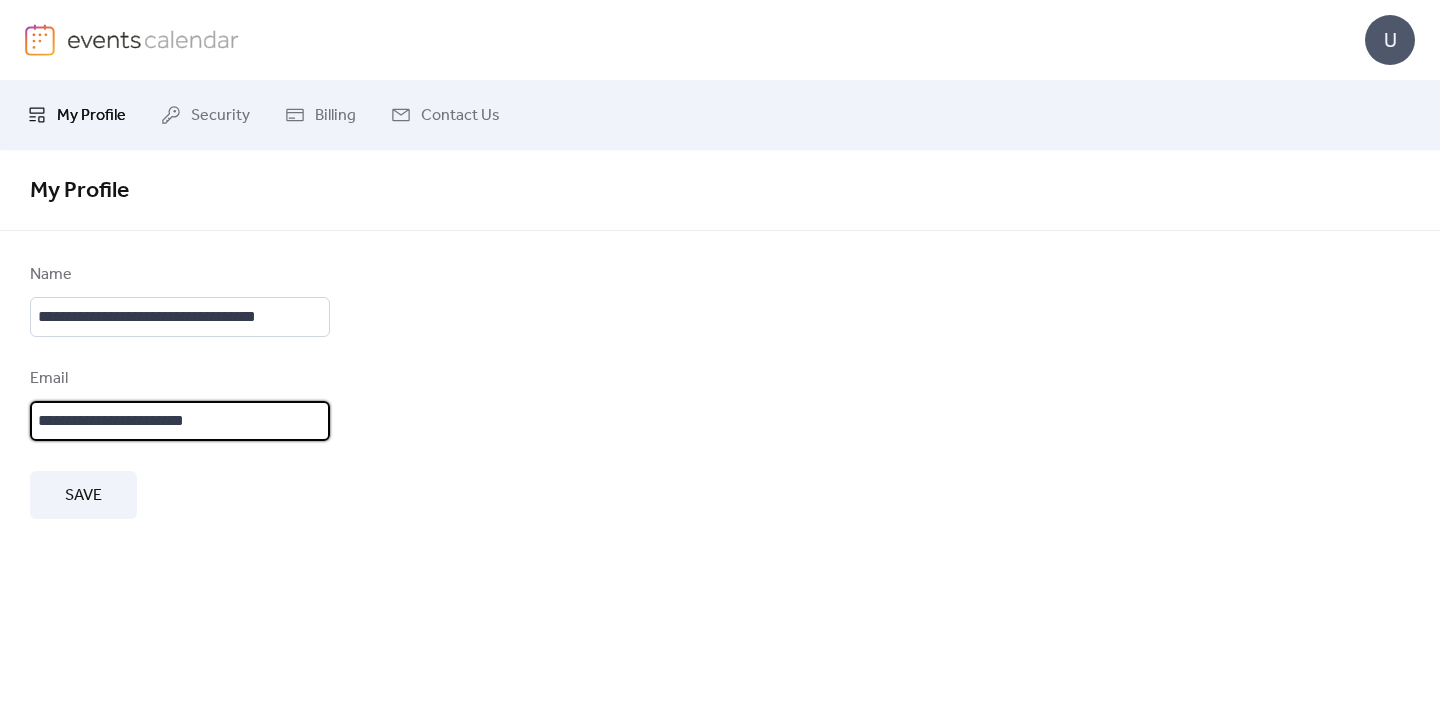 type on "**********" 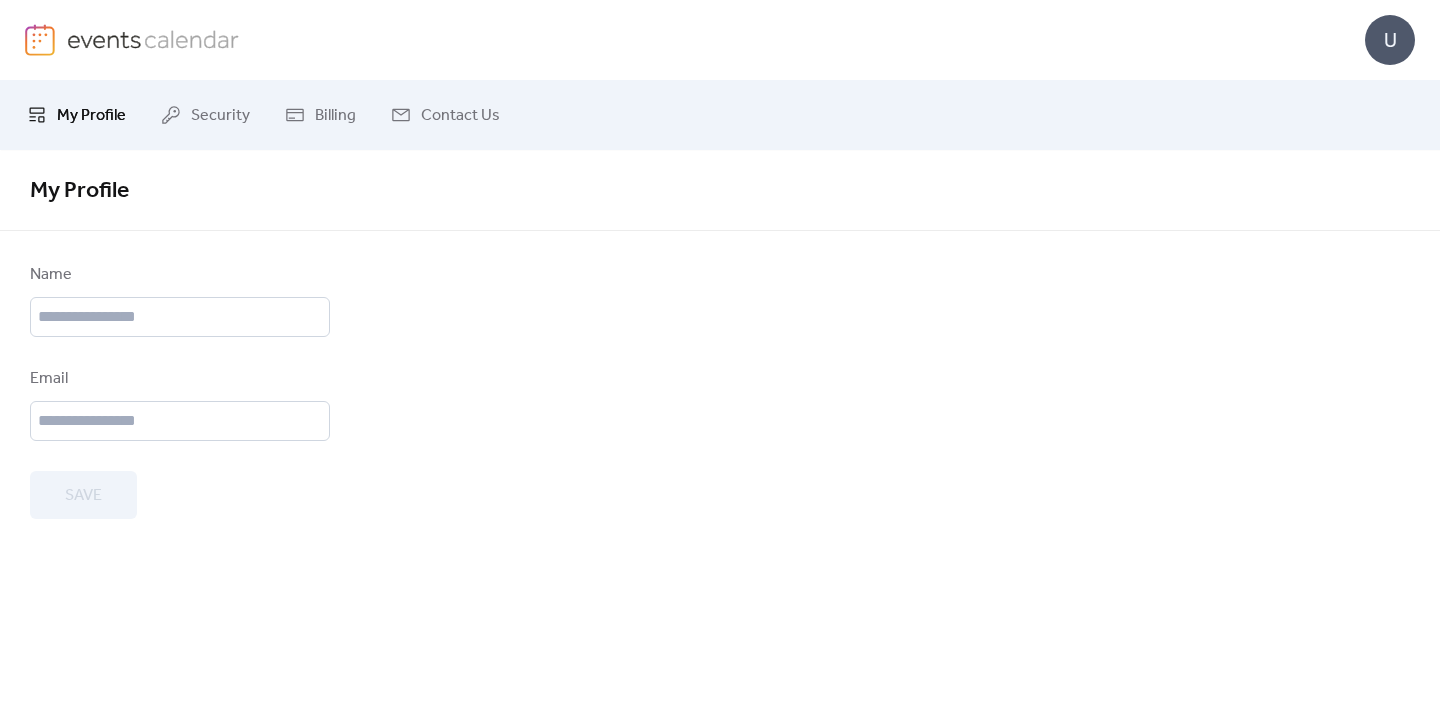 type on "**********" 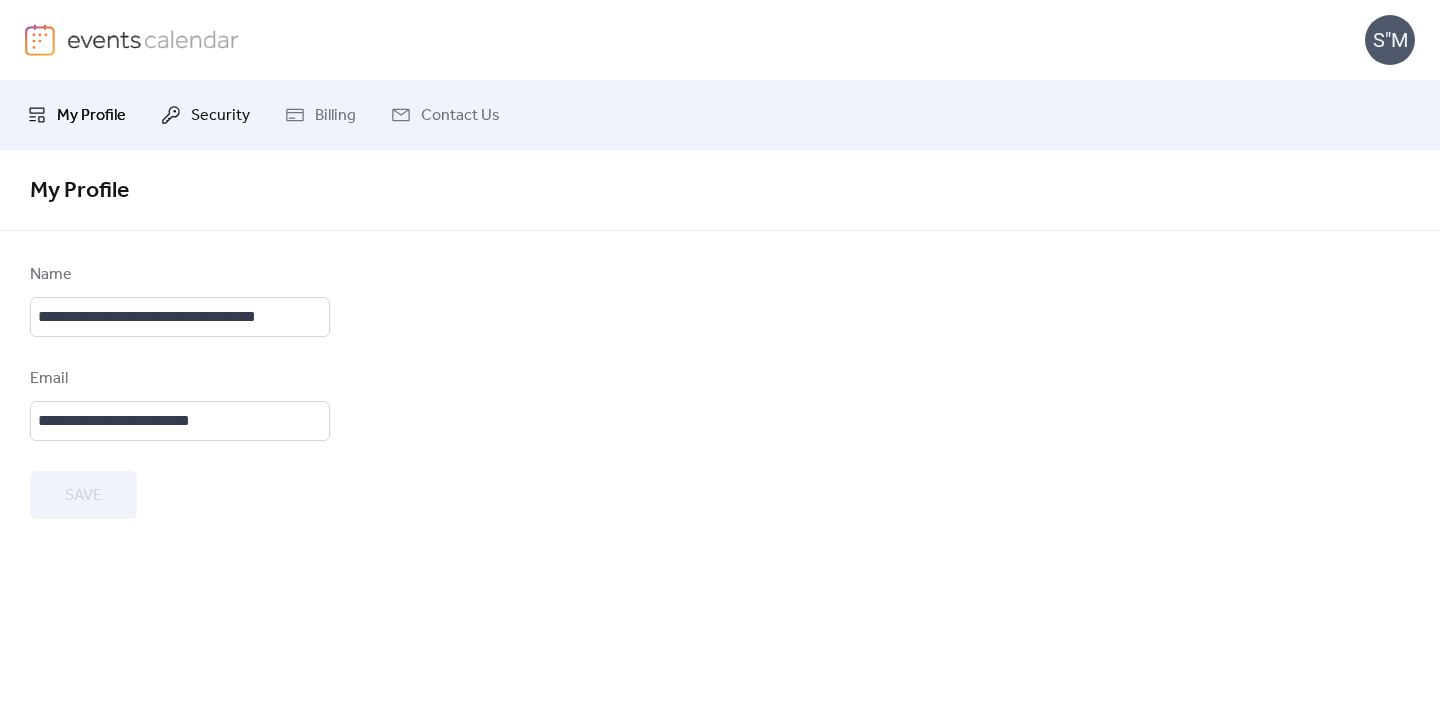 click on "Security" at bounding box center [220, 116] 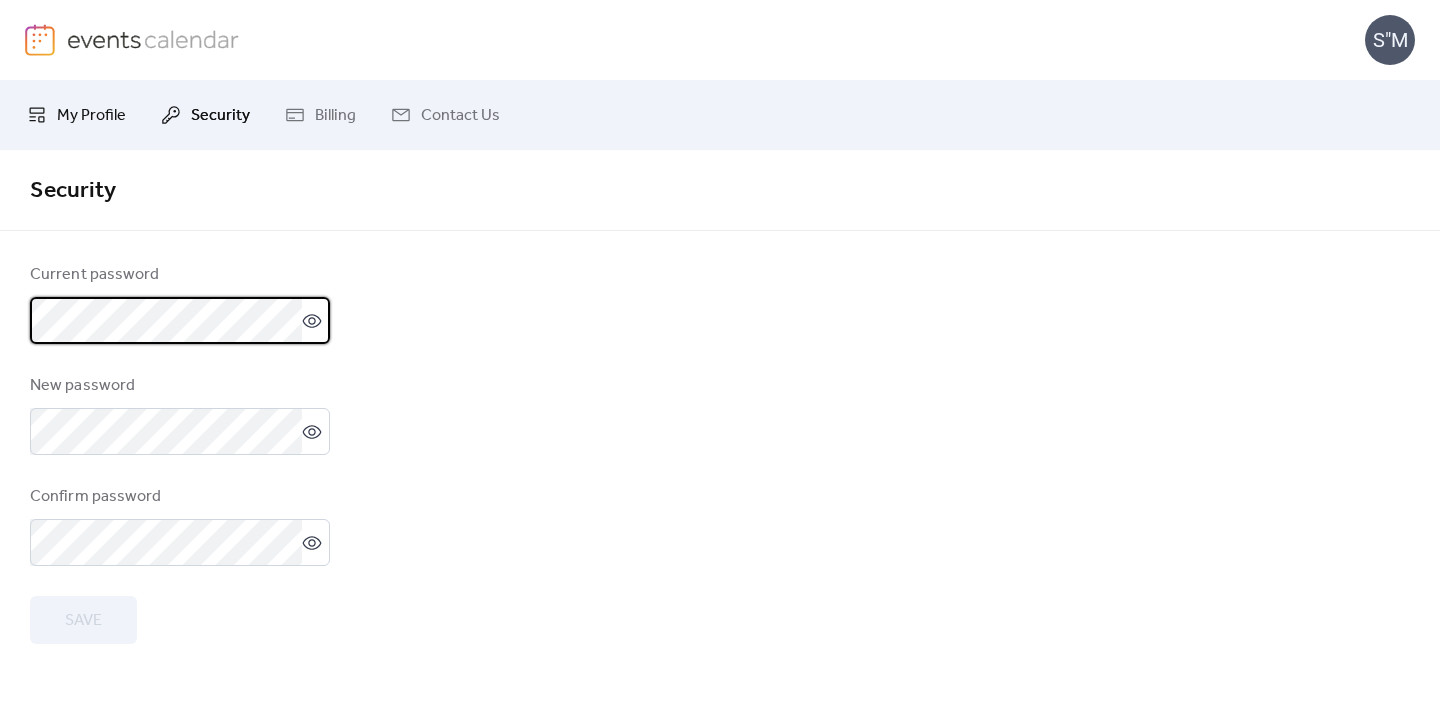 click on "My Profile" at bounding box center (91, 116) 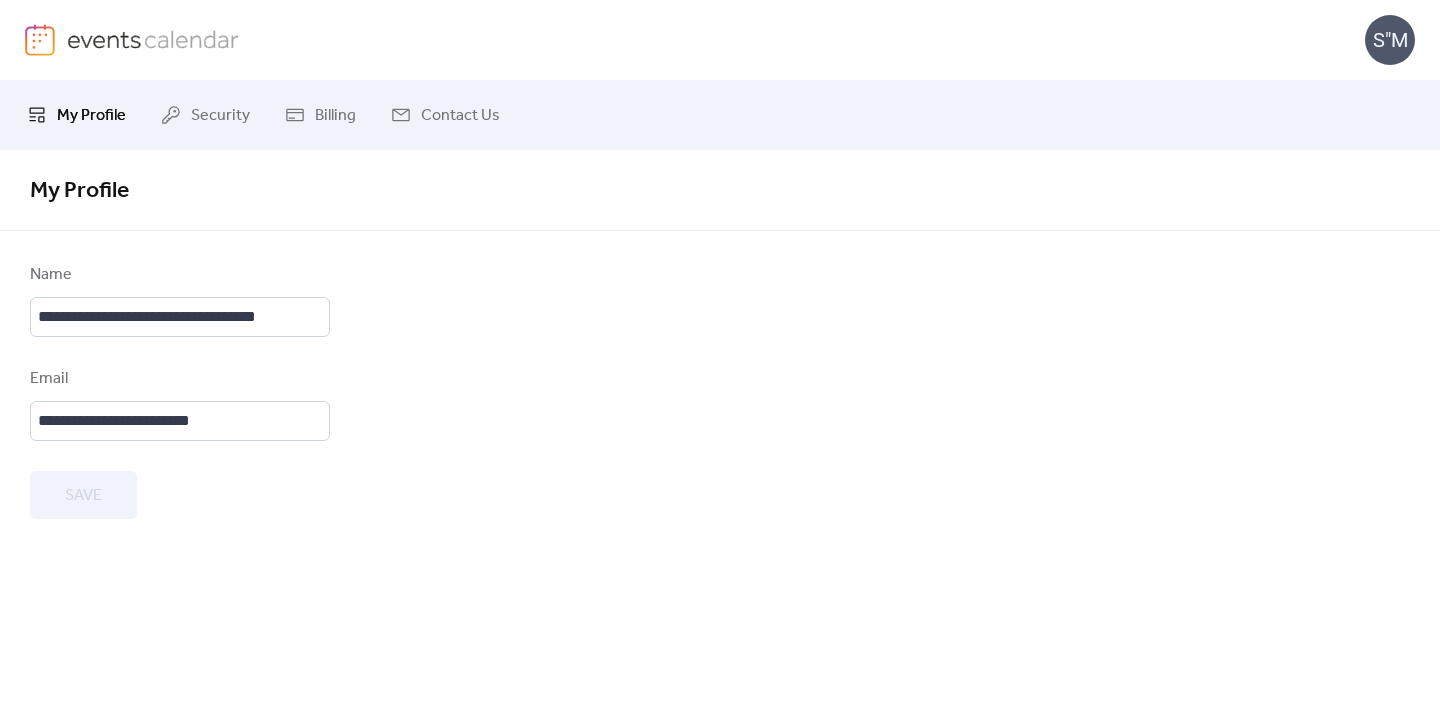 click on "S"M" at bounding box center [1390, 40] 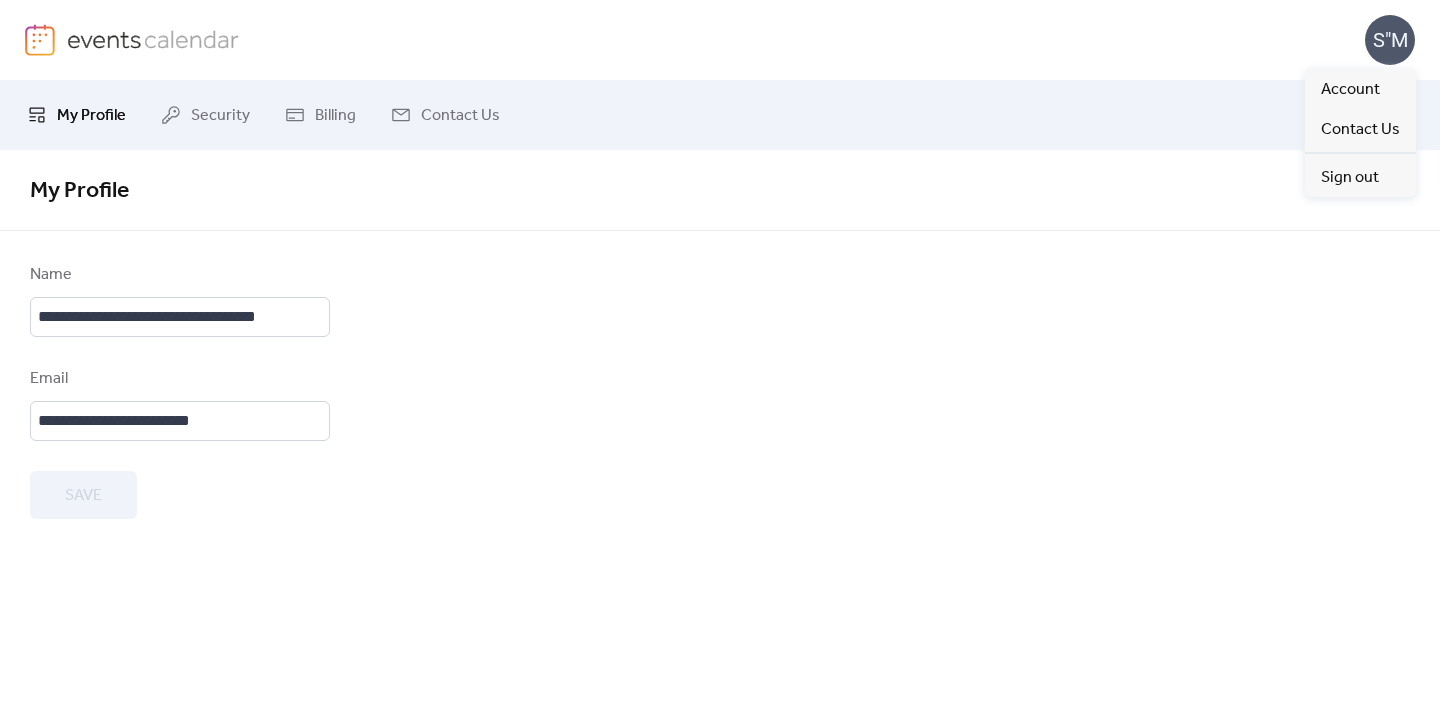 click at bounding box center [153, 39] 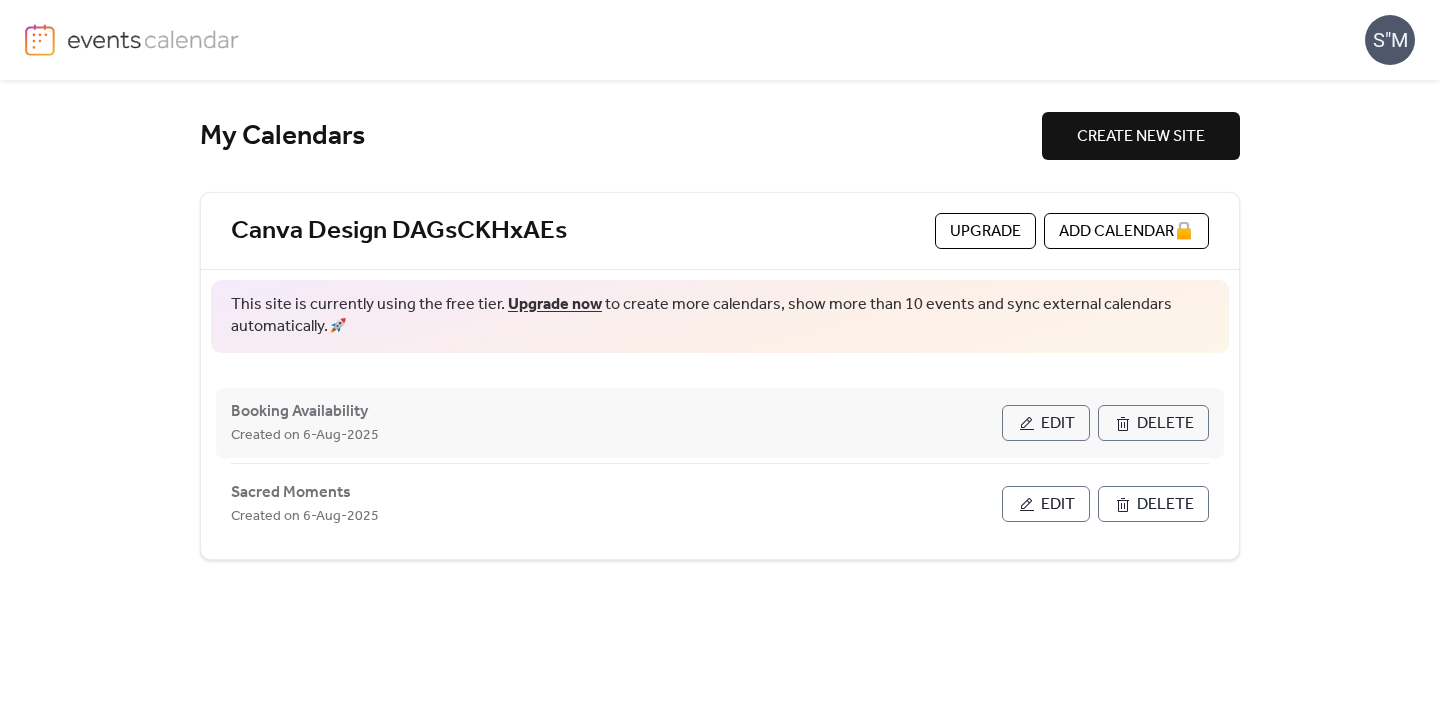 click on "Edit" at bounding box center [1046, 423] 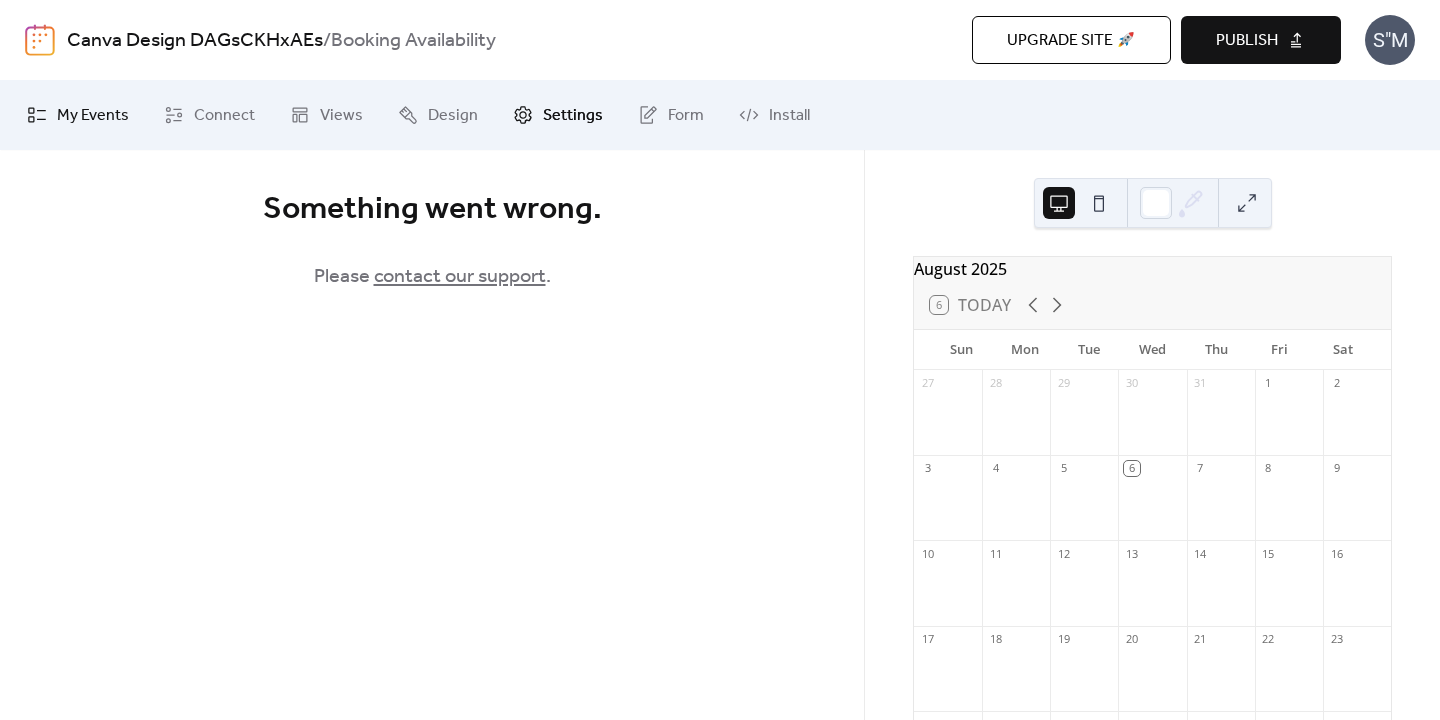 click on "My Events" at bounding box center (93, 116) 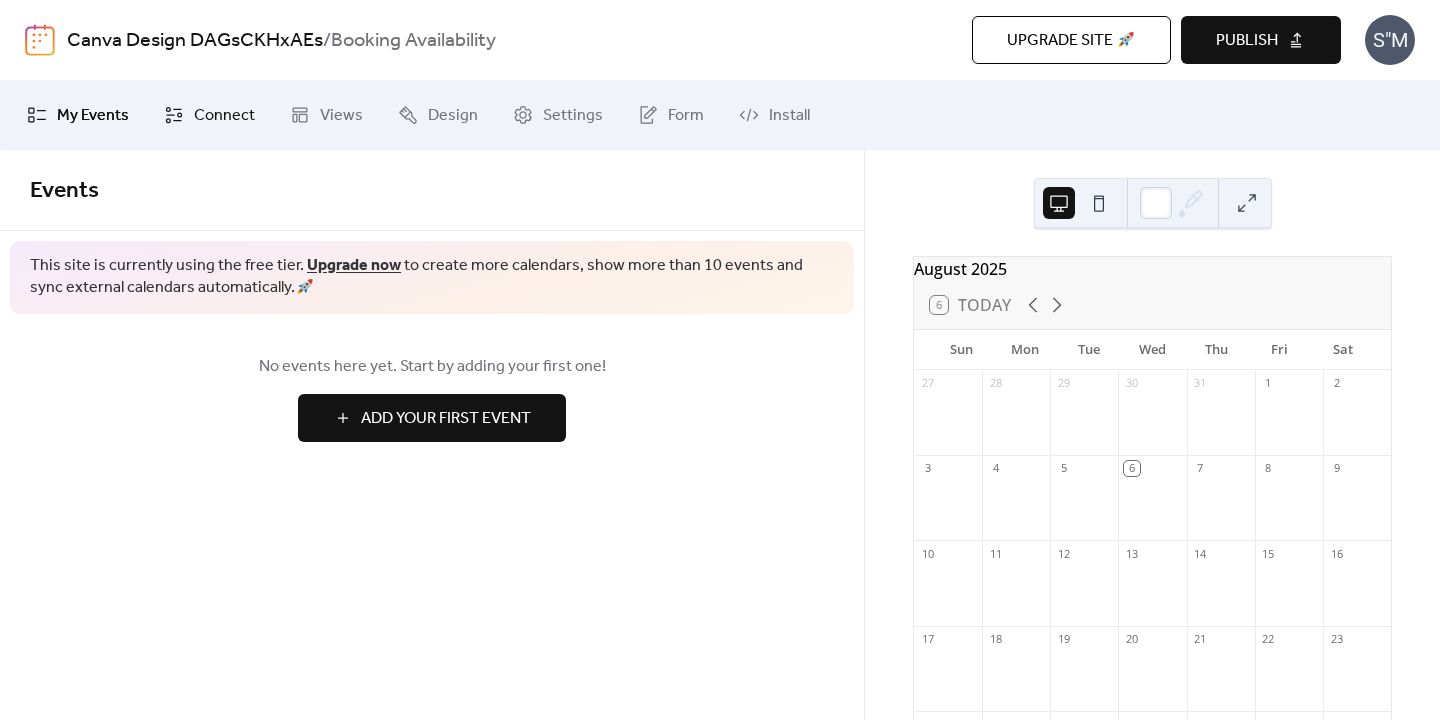 click on "Connect" at bounding box center [224, 116] 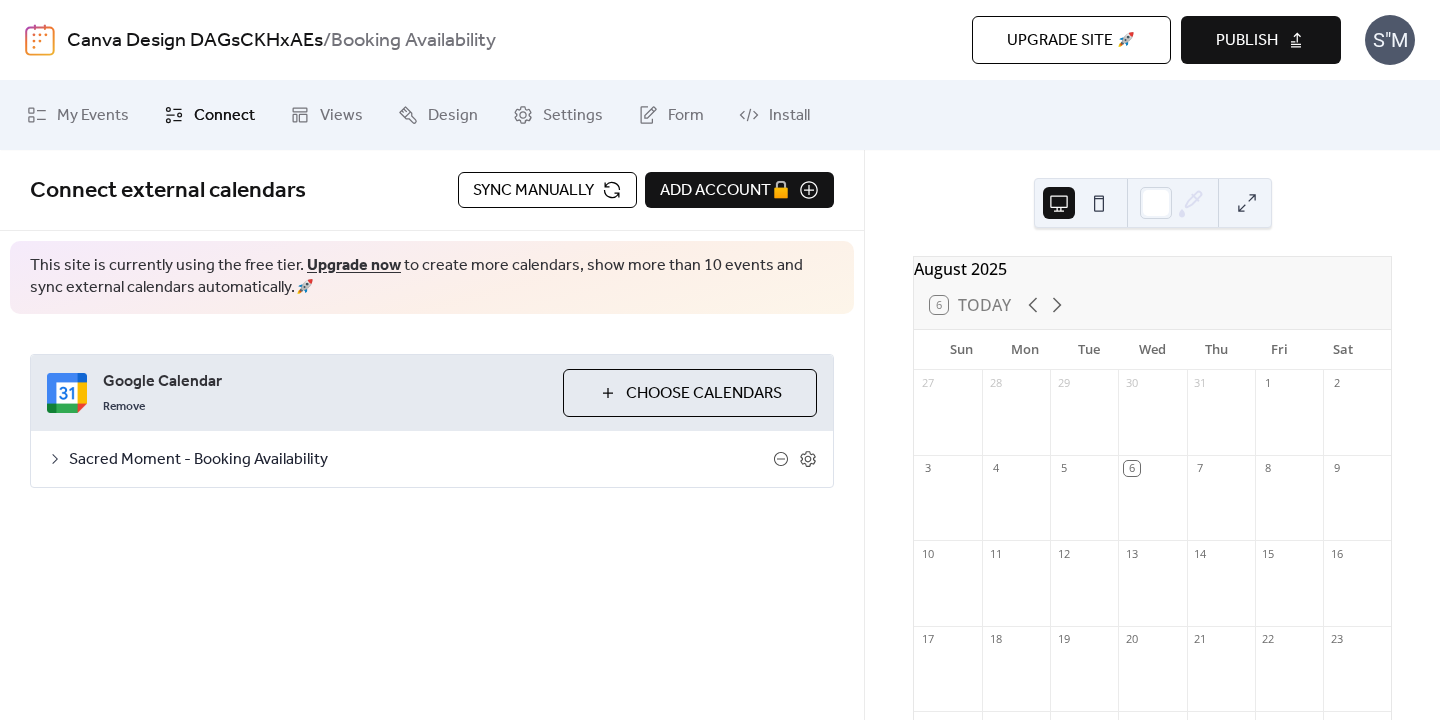 click at bounding box center [1084, 507] 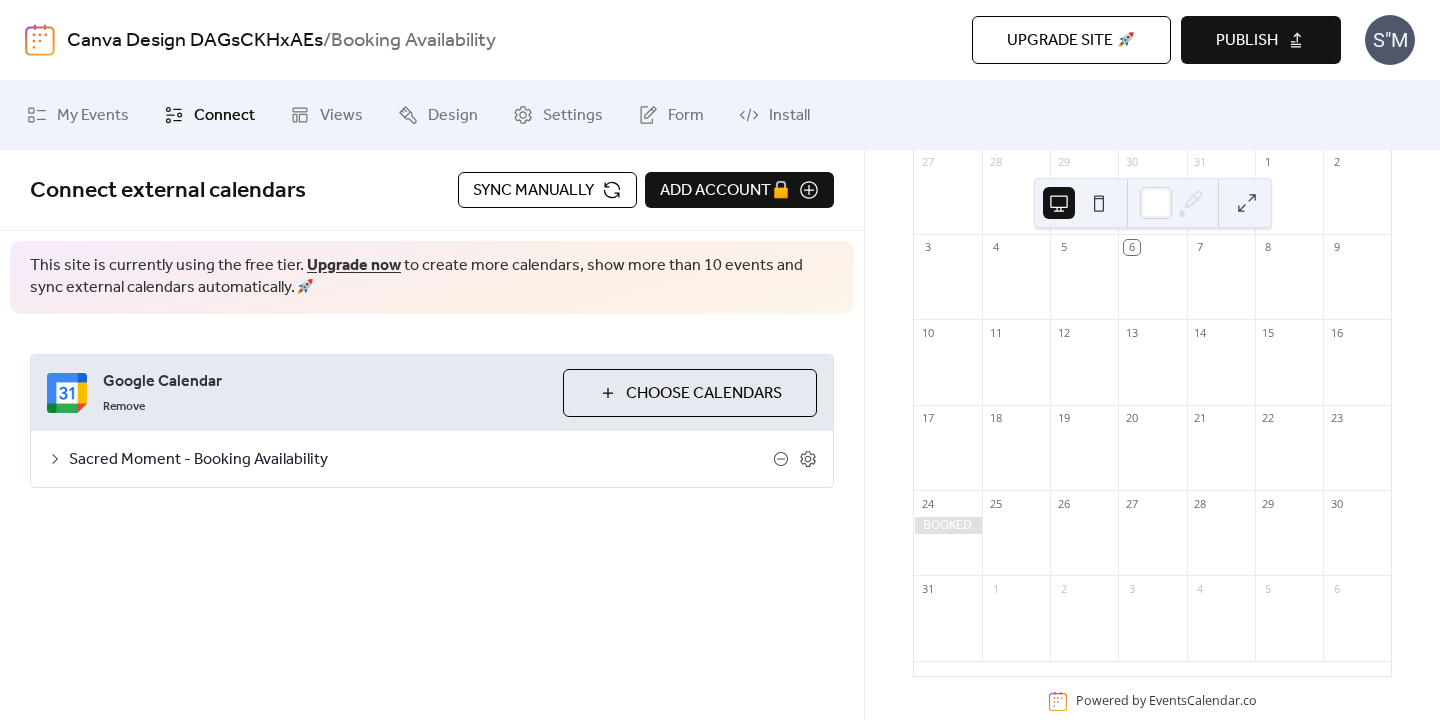 scroll, scrollTop: 234, scrollLeft: 0, axis: vertical 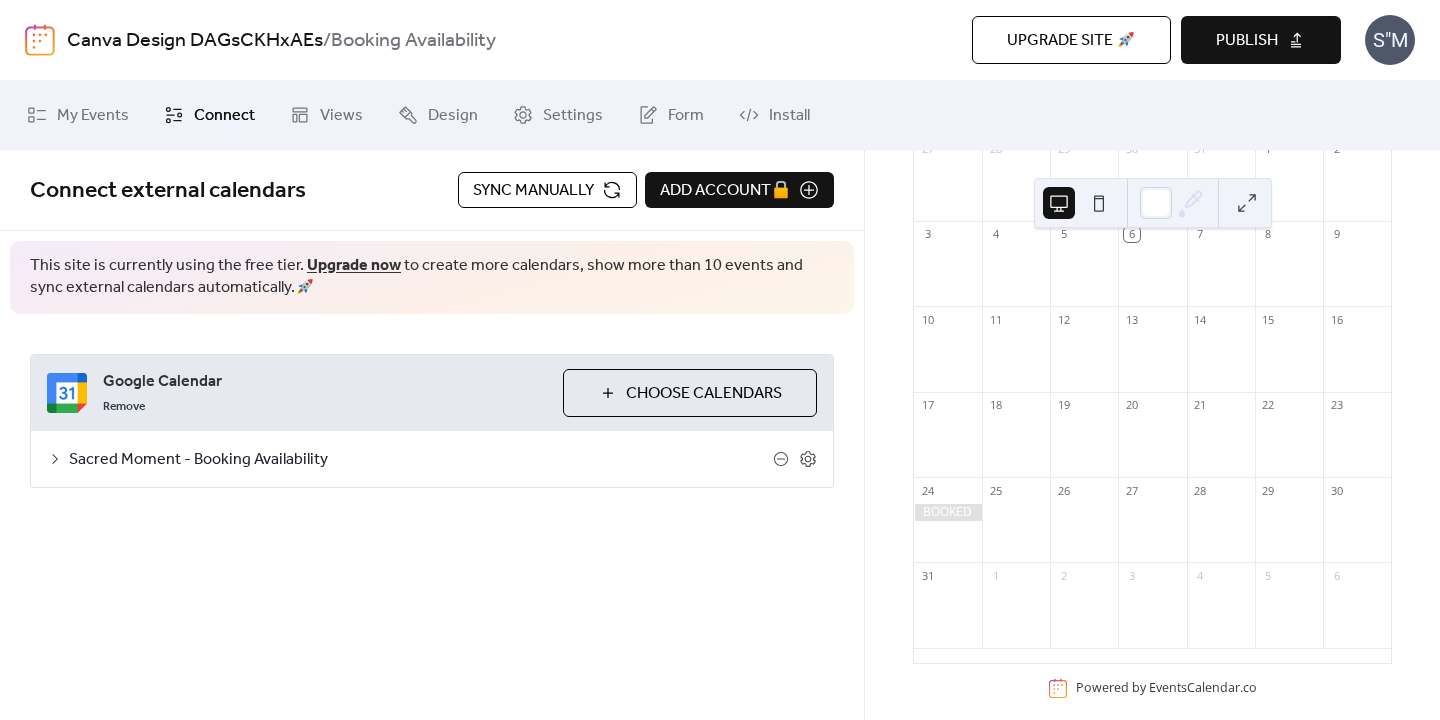 click at bounding box center (948, 529) 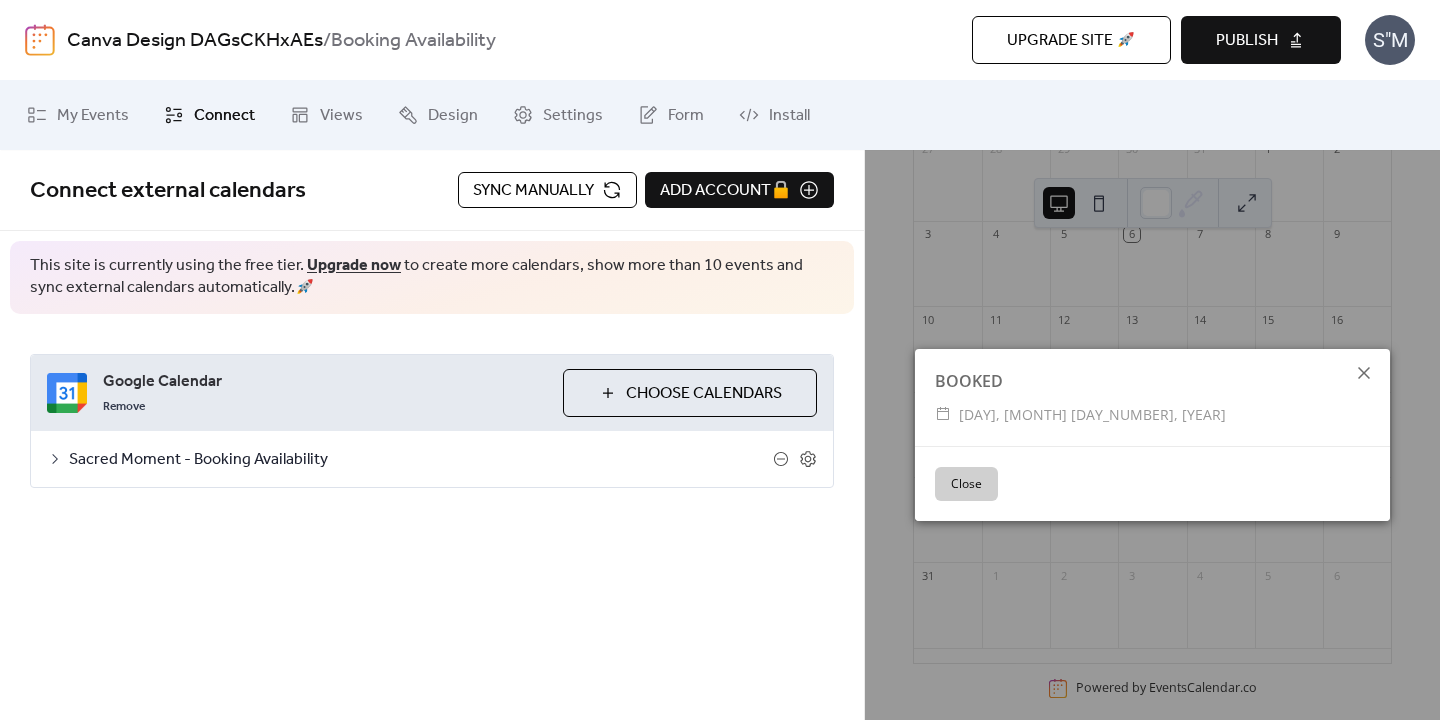 click 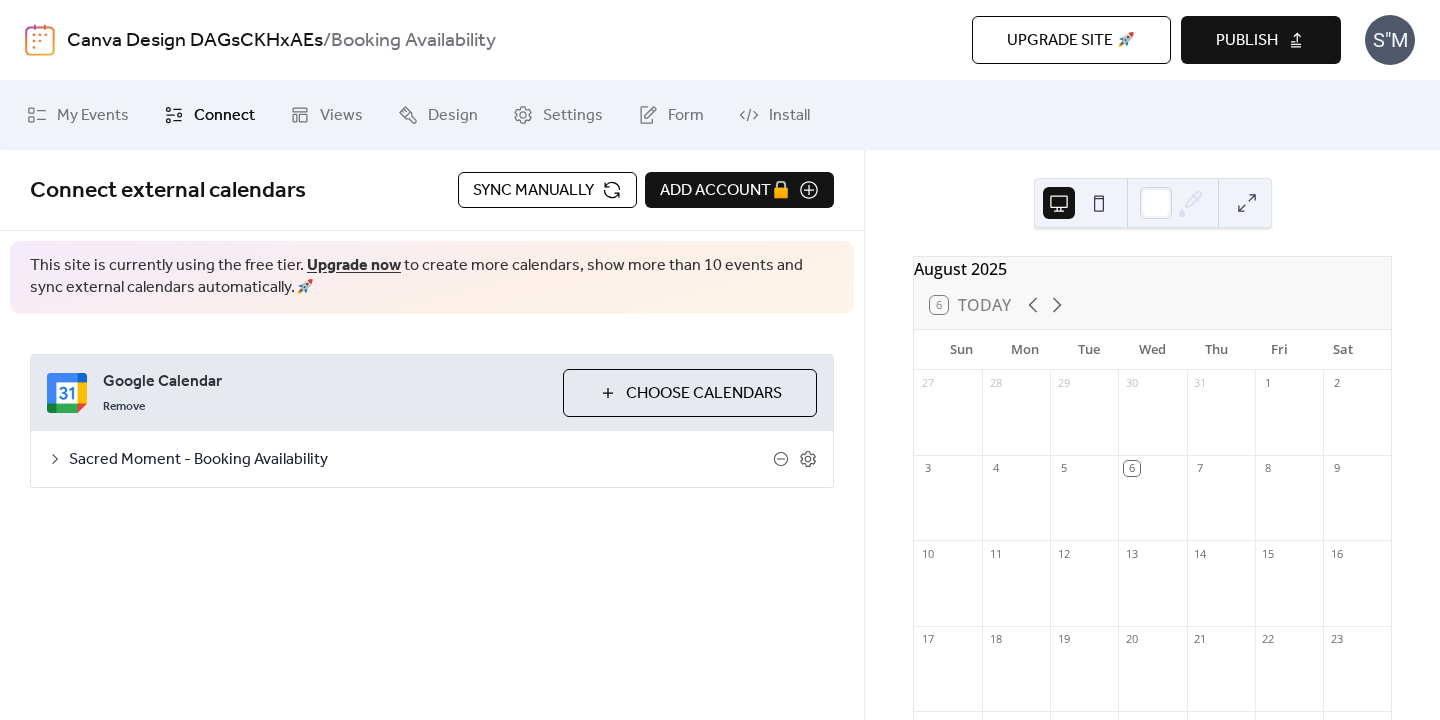 scroll, scrollTop: 0, scrollLeft: 0, axis: both 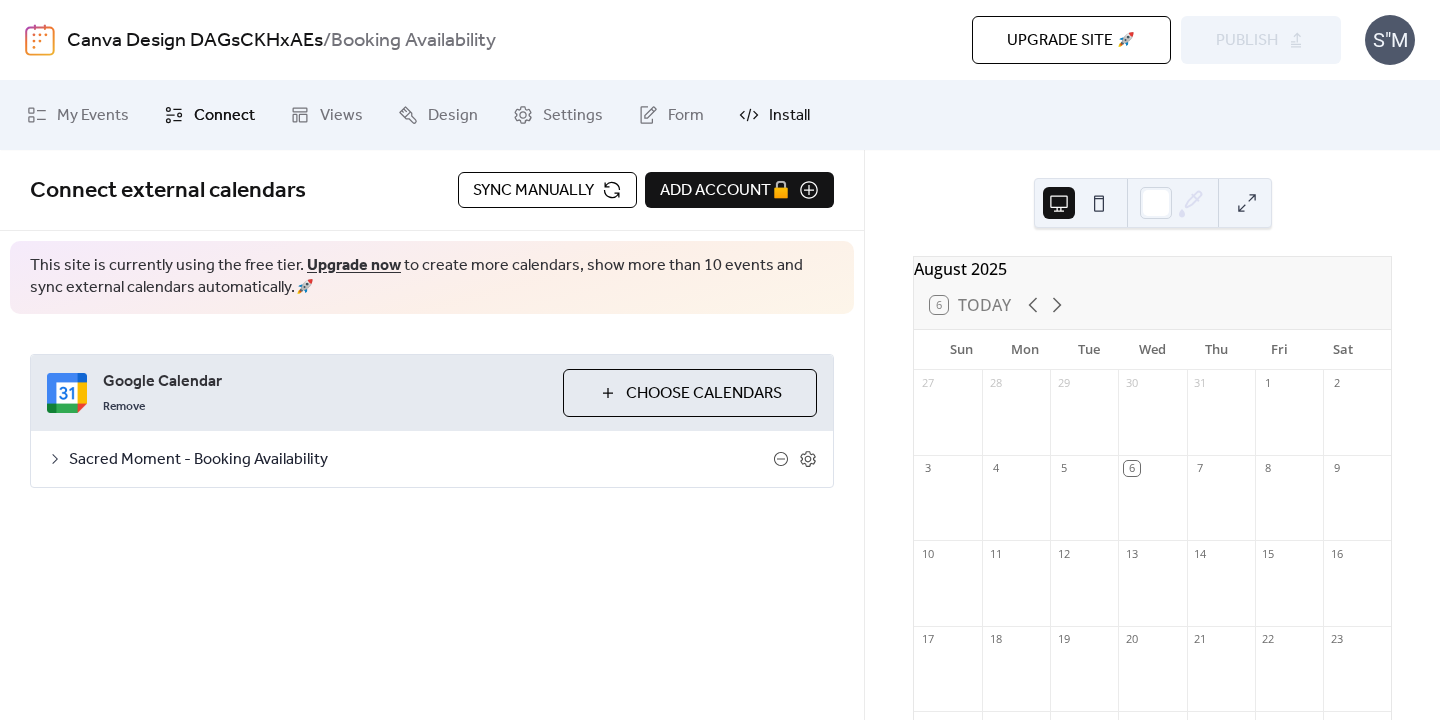 click on "Install" at bounding box center [789, 116] 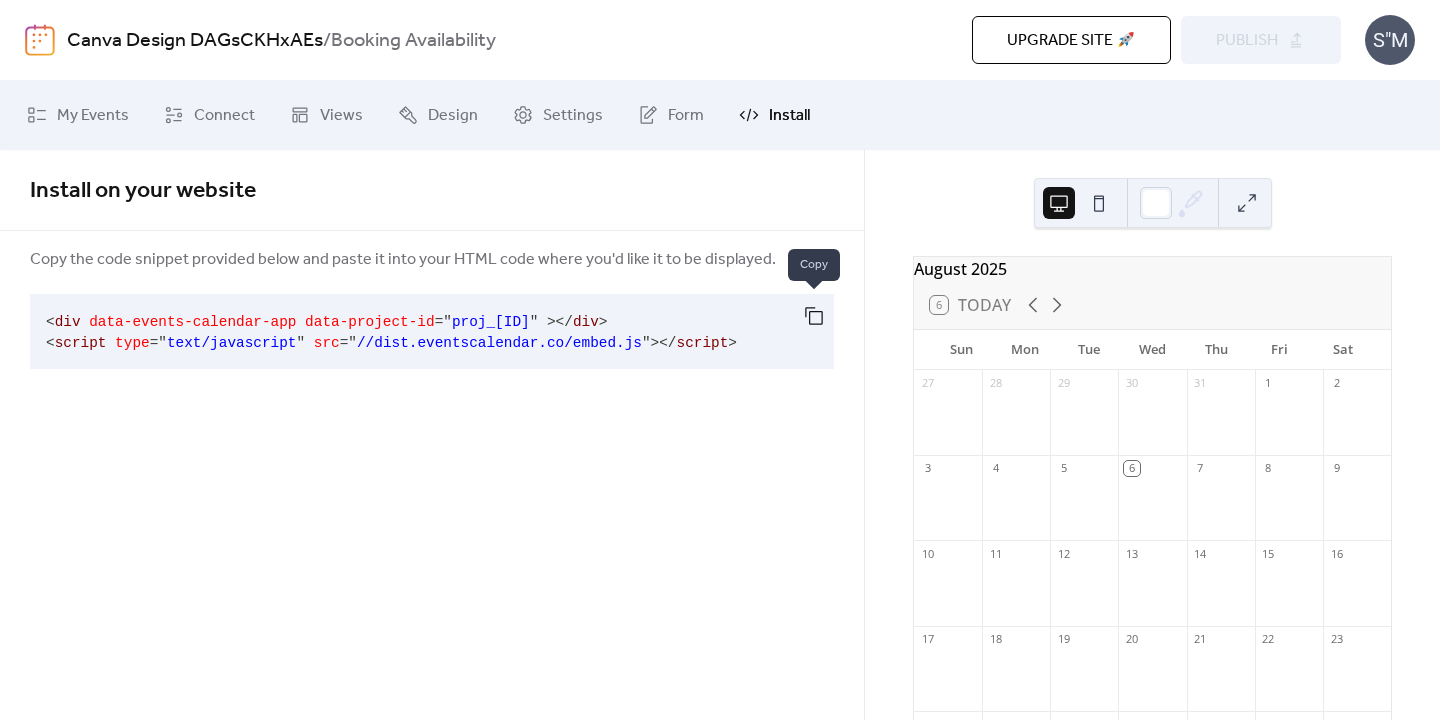 click at bounding box center [814, 316] 